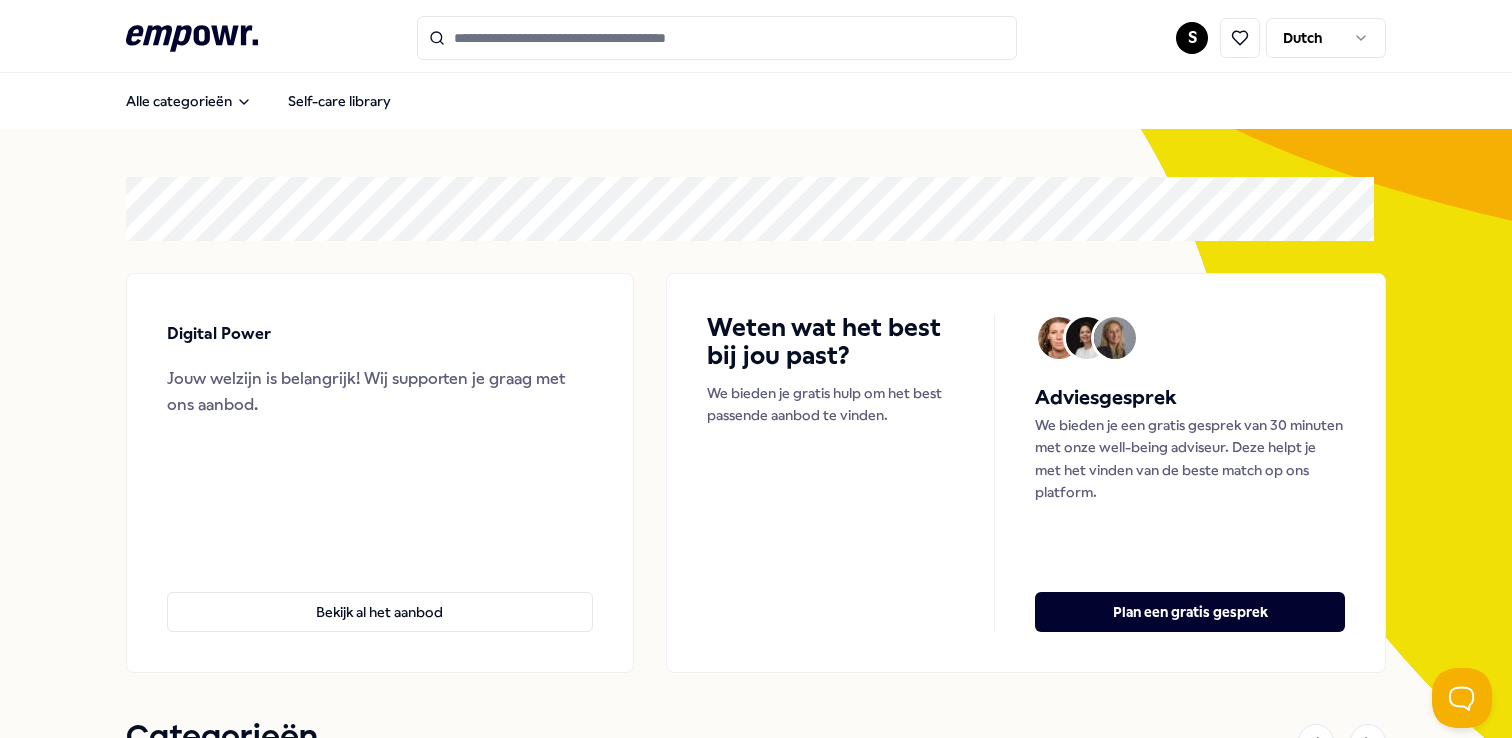 scroll, scrollTop: 0, scrollLeft: 0, axis: both 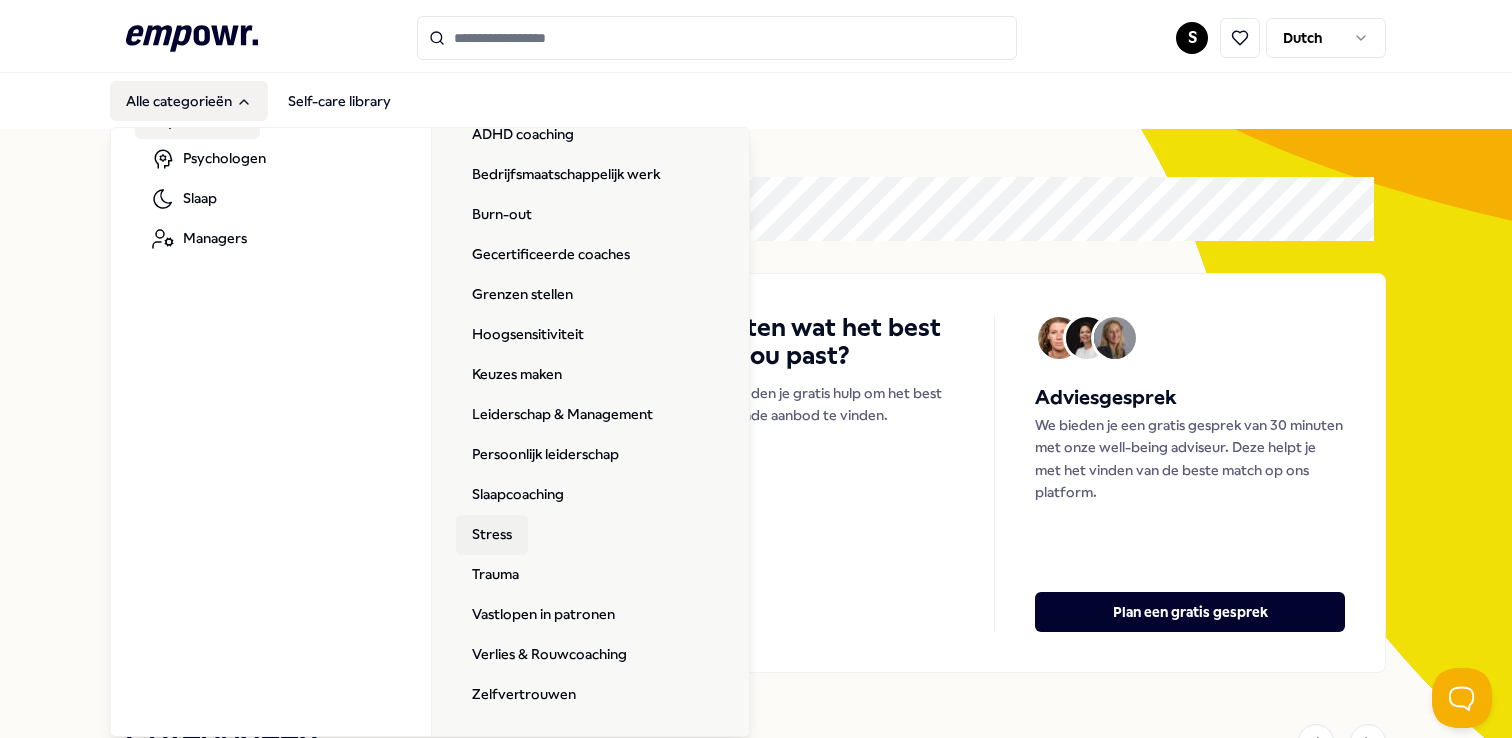 click on "Stress" at bounding box center (492, 535) 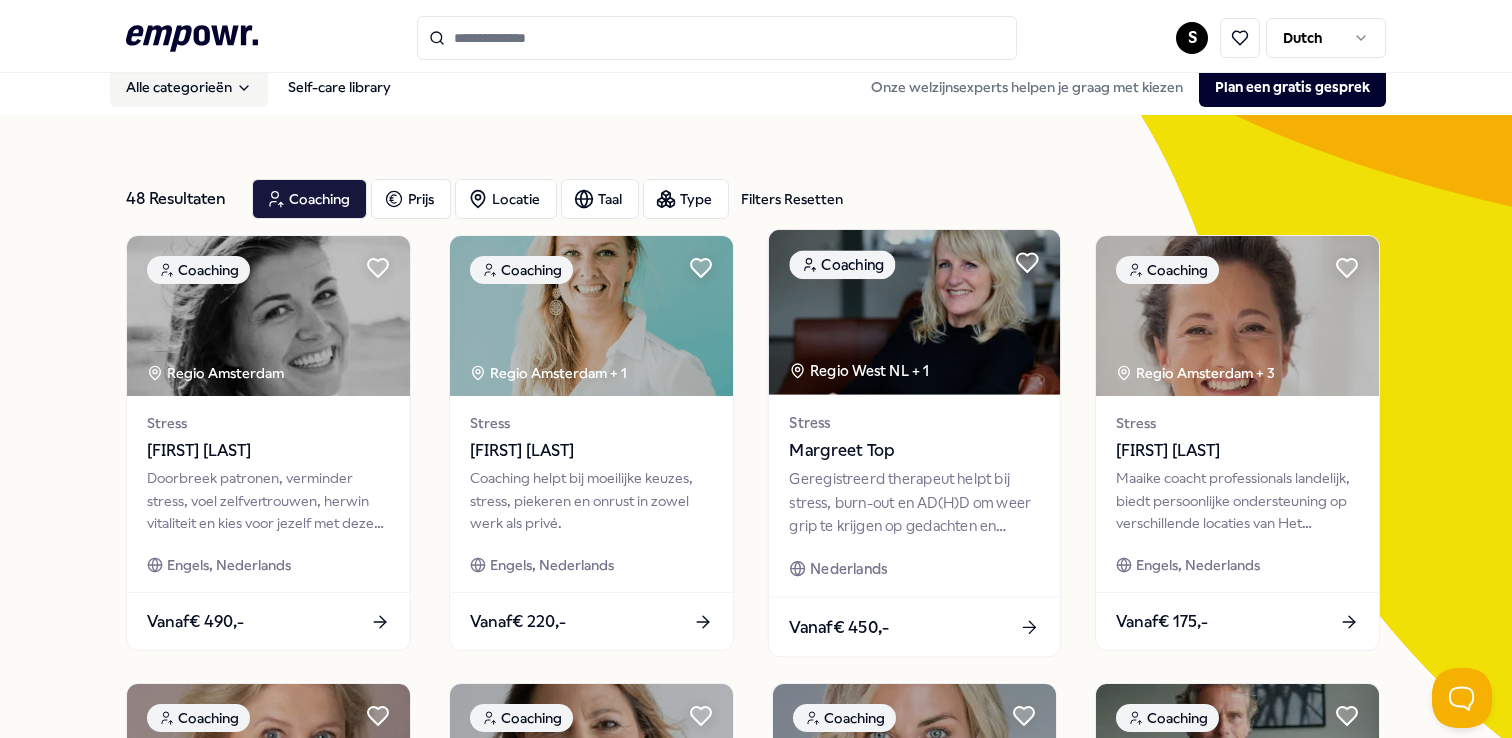 scroll, scrollTop: 16, scrollLeft: 0, axis: vertical 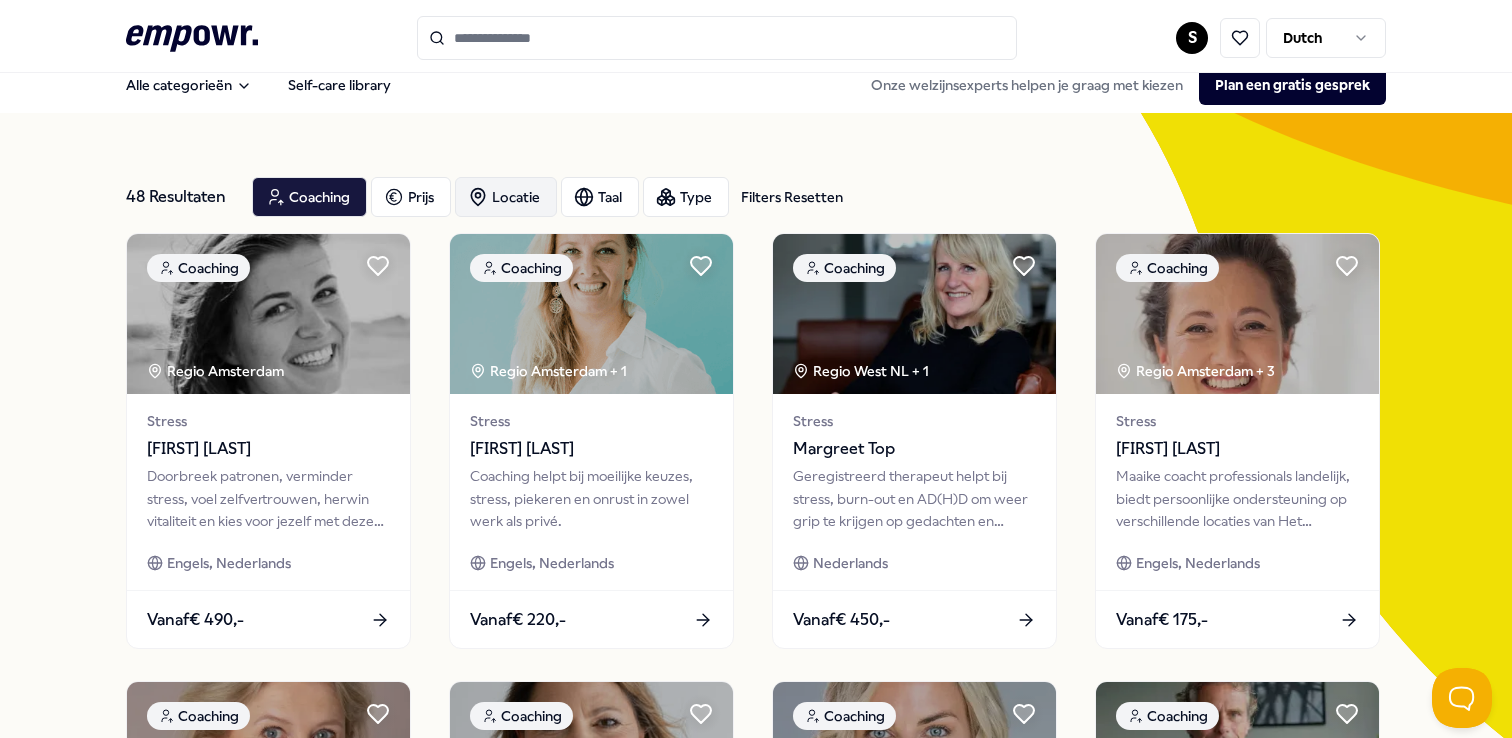 click on "Locatie" at bounding box center (506, 197) 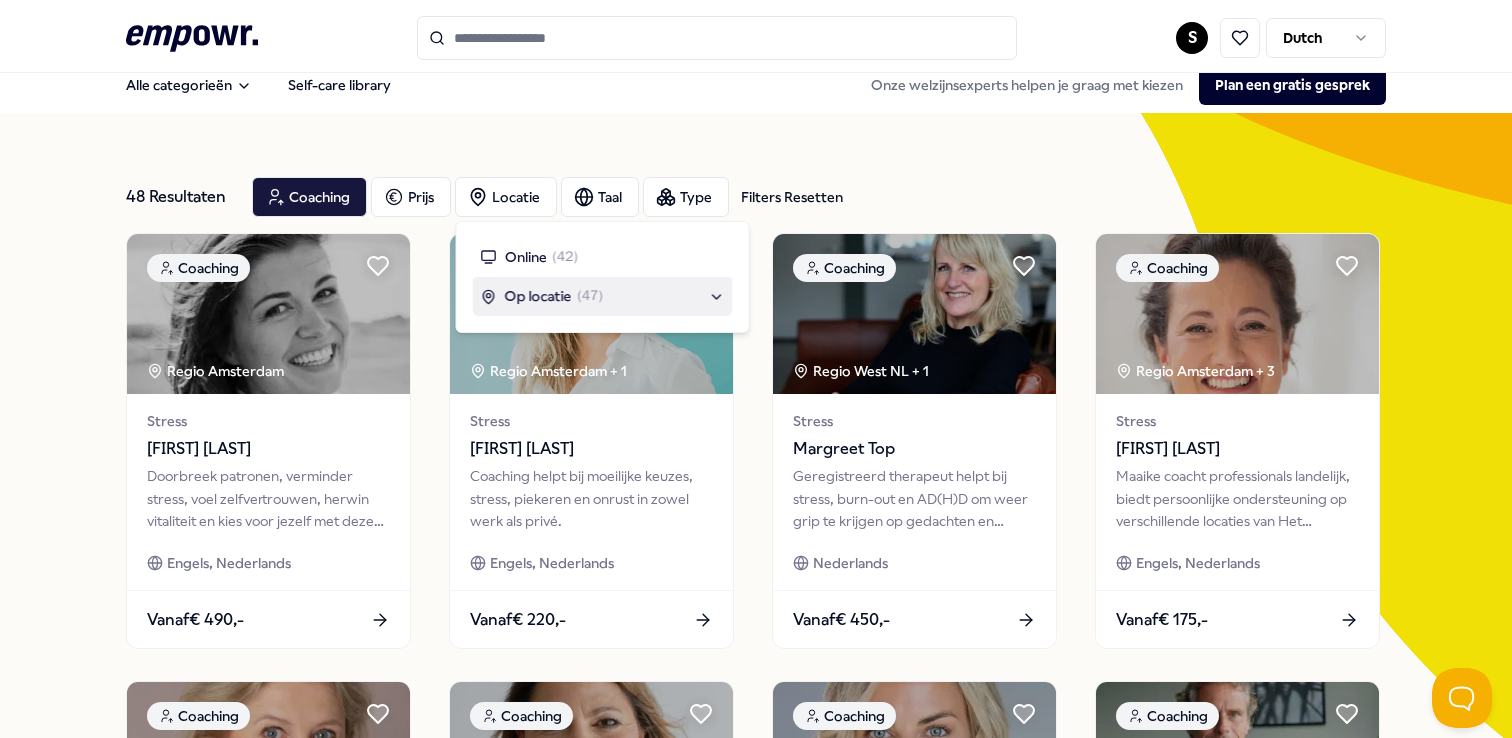 click on "Op locatie ( 47 )" at bounding box center [603, 296] 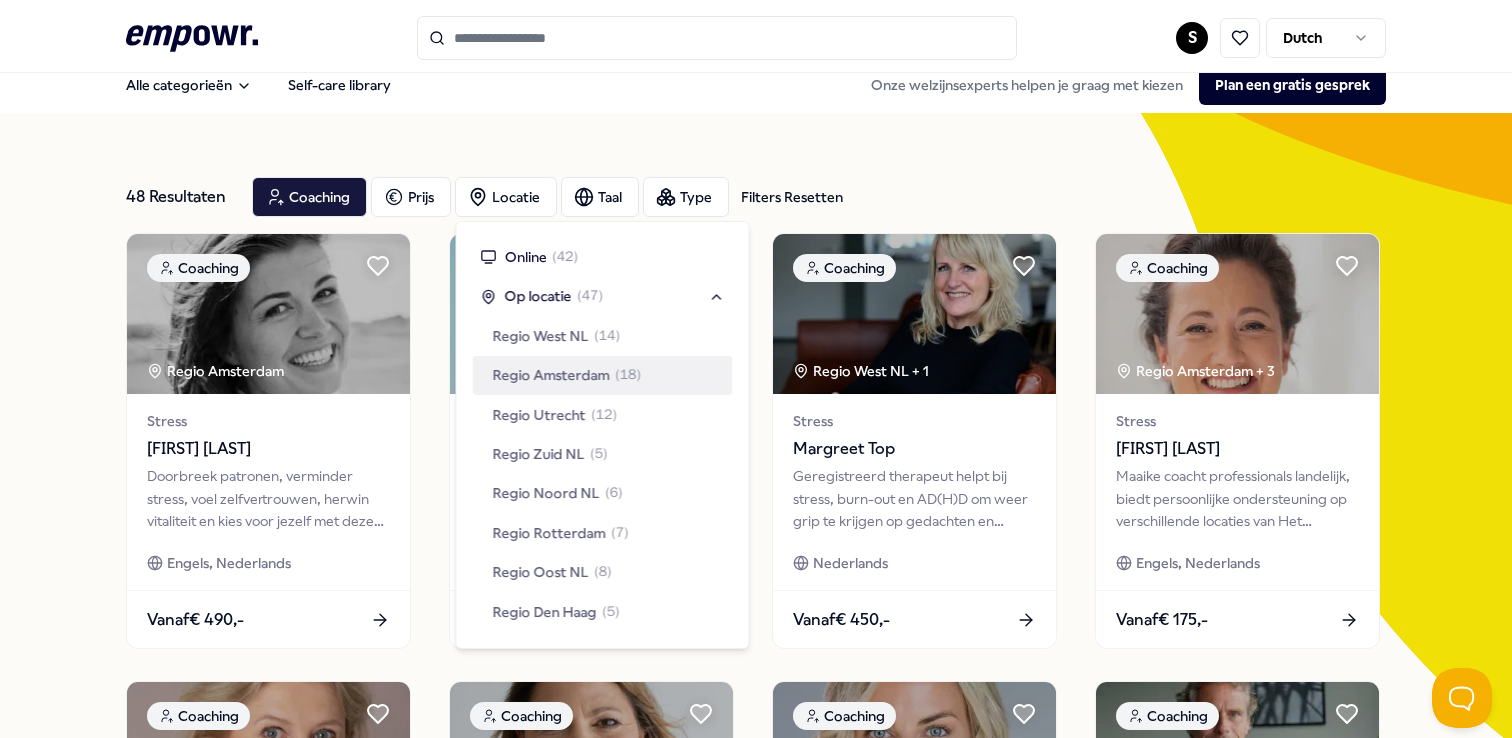 click on "Regio Amsterdam" at bounding box center (551, 375) 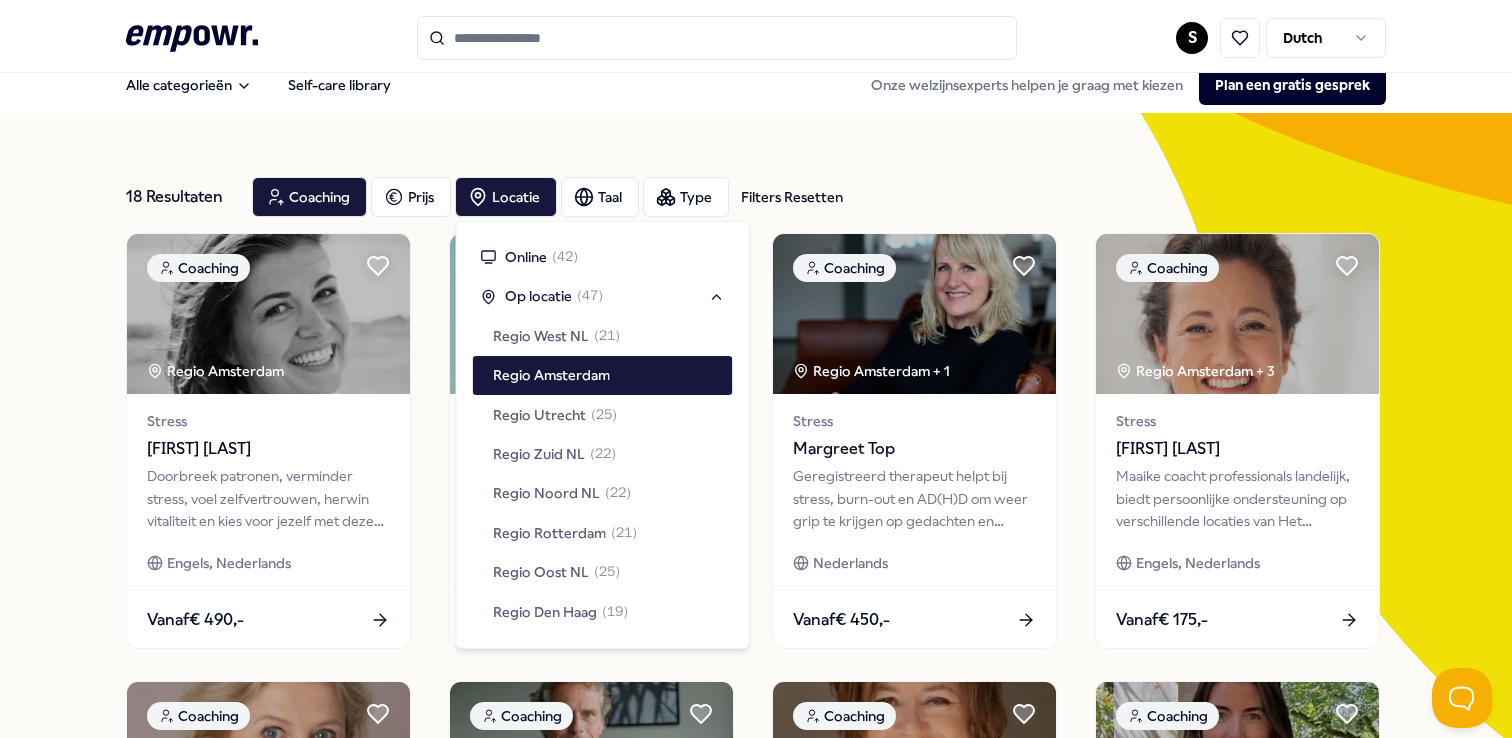 click on "Coaching Regio Amsterdam     Stress [FIRST] [LAST] Doorbreek patronen, verminder stress, voel zelfvertrouwen, herwin vitaliteit en
kies voor jezelf met deze coaching. Engels, Nederlands Vanaf € 490,- Coaching Regio Amsterdam    + 1 Stress [FIRST] [LAST] Coaching helpt bij moeilijke keuzes, stress, piekeren en onrust in zowel werk
als privé. Engels, Nederlands Vanaf € 220,- Coaching Regio Amsterdam    + 1 Stress [FIRST] [LAST] Geregistreerd therapeut helpt bij stress, burn-out en AD(H)D om weer grip te
krijgen op gedachten en gedrag. Zodat er weer rust en overzicht is Nederlands Vanaf € 450,- Coaching Regio Amsterdam    + 3 Stress [FIRST] [LAST] [FIRST] coacht professionals landelijk, biedt persoonlijke ondersteuning op
verschillende locaties van Het Coachhuis. Engels, Nederlands Vanaf € 175,- Coaching Regio Amsterdam    Stress [FIRST] [LAST] Nederlands Vanaf € 135,- Coaching Regio Amsterdam    1" at bounding box center (756, 893) 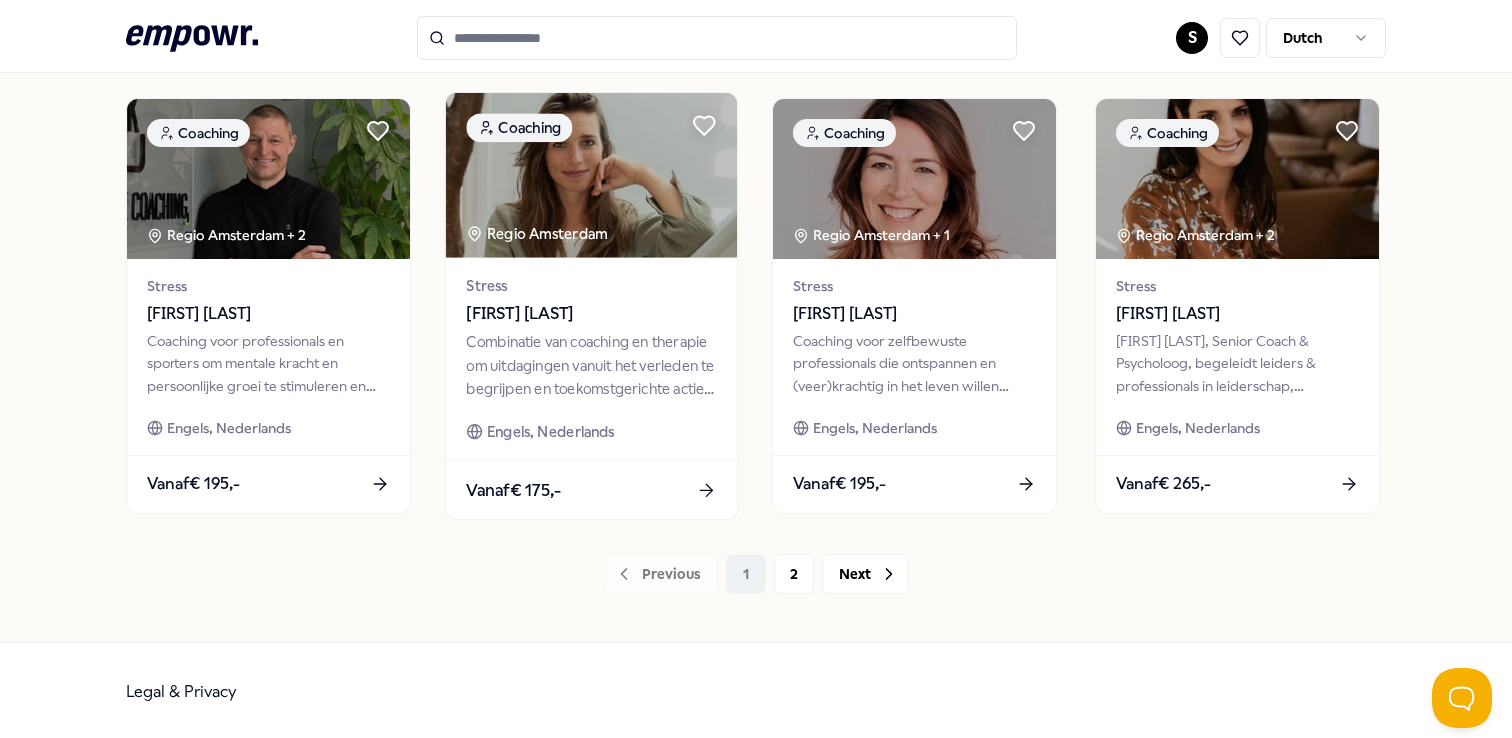 scroll, scrollTop: 1046, scrollLeft: 0, axis: vertical 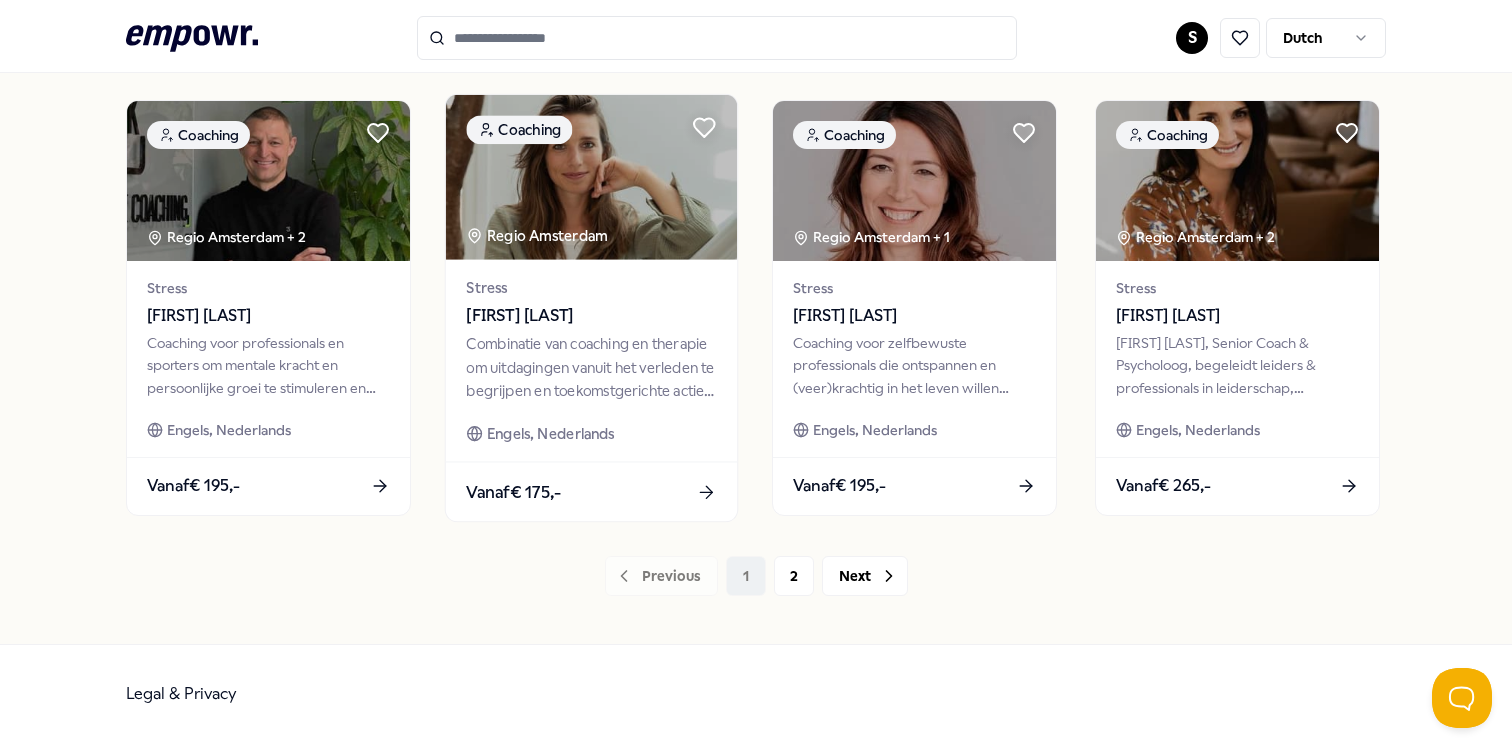 click on "Stress [FIRST] [LAST] Combinatie van coaching en therapie om uitdagingen vanuit het verleden te
begrijpen en toekomstgerichte actie te ondernemen. Engels, Nederlands" at bounding box center [591, 360] 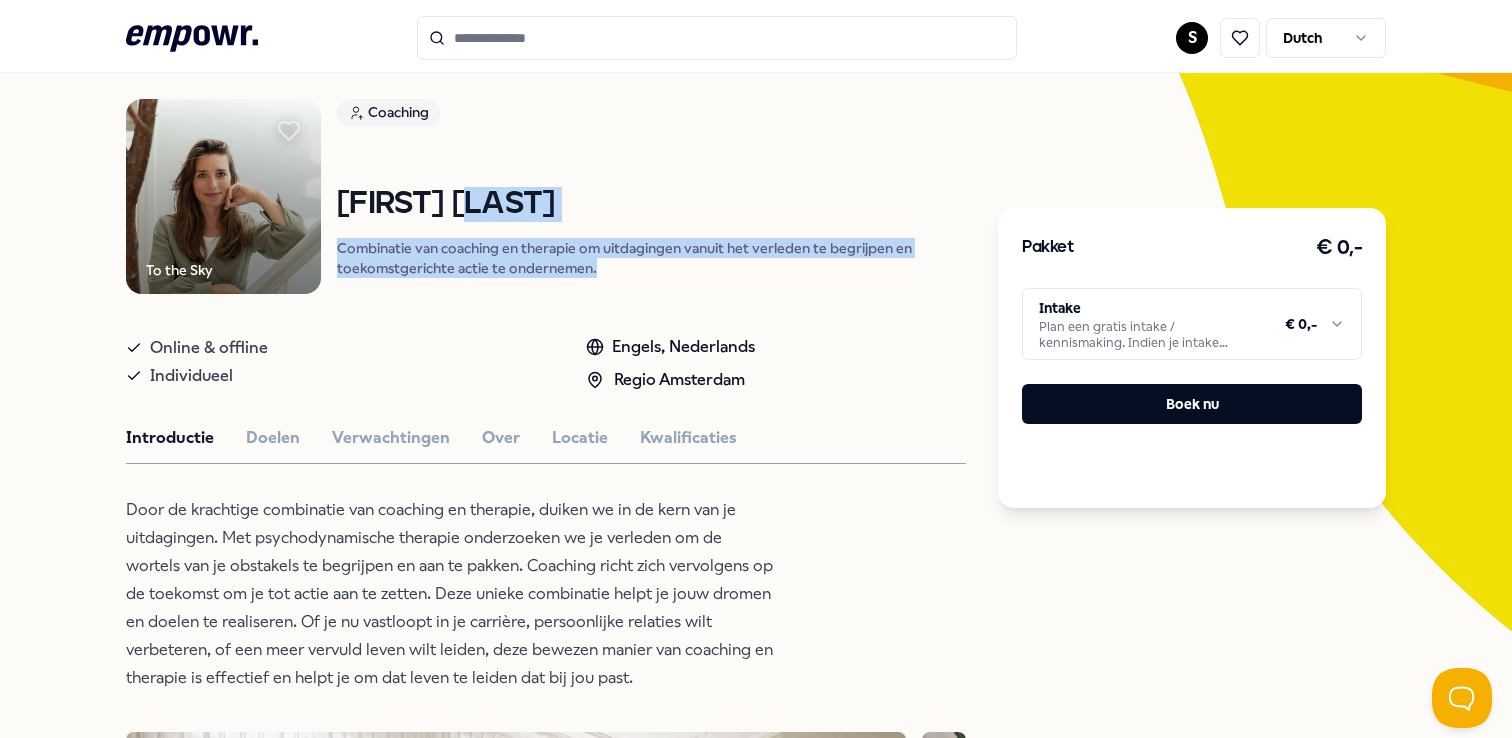 drag, startPoint x: 466, startPoint y: 209, endPoint x: 595, endPoint y: 262, distance: 139.46326 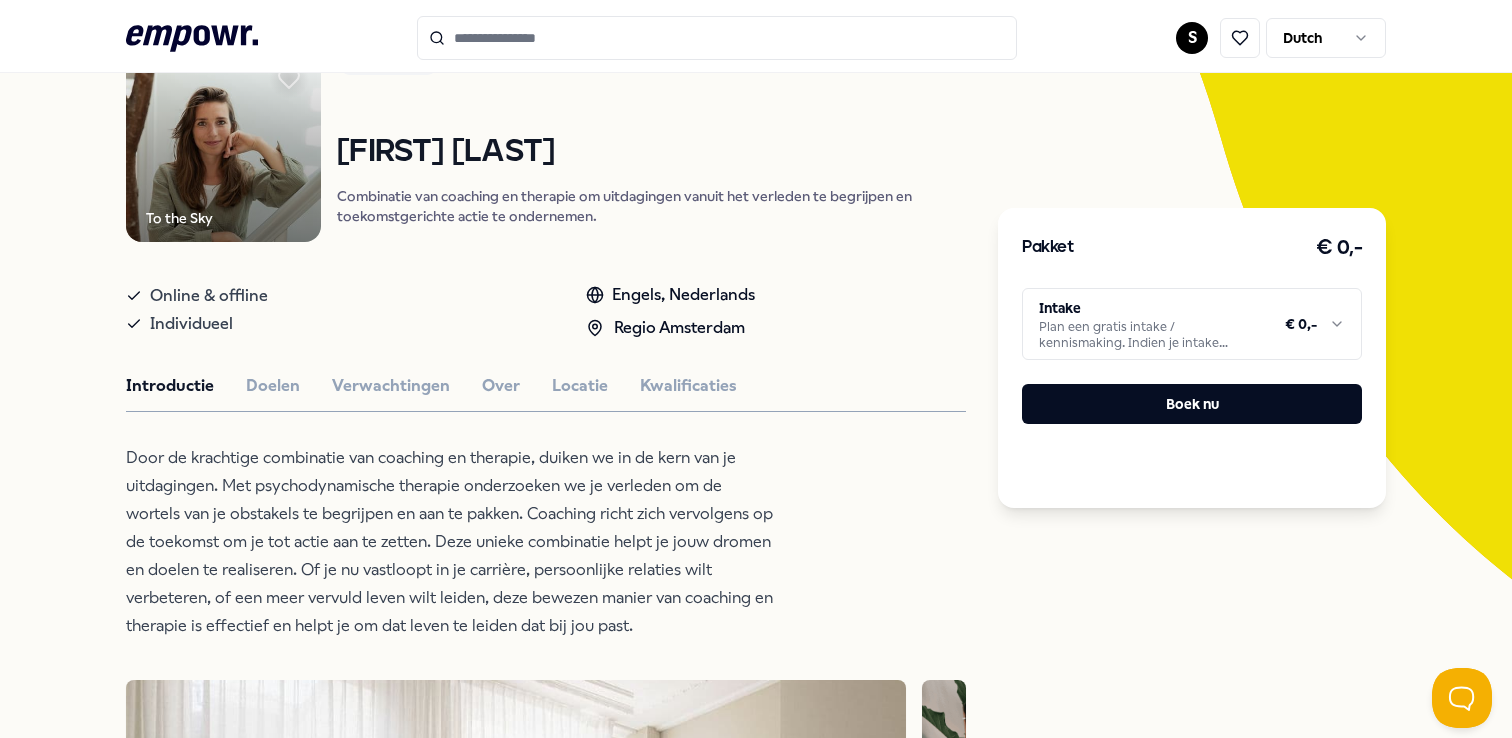 scroll, scrollTop: 205, scrollLeft: 0, axis: vertical 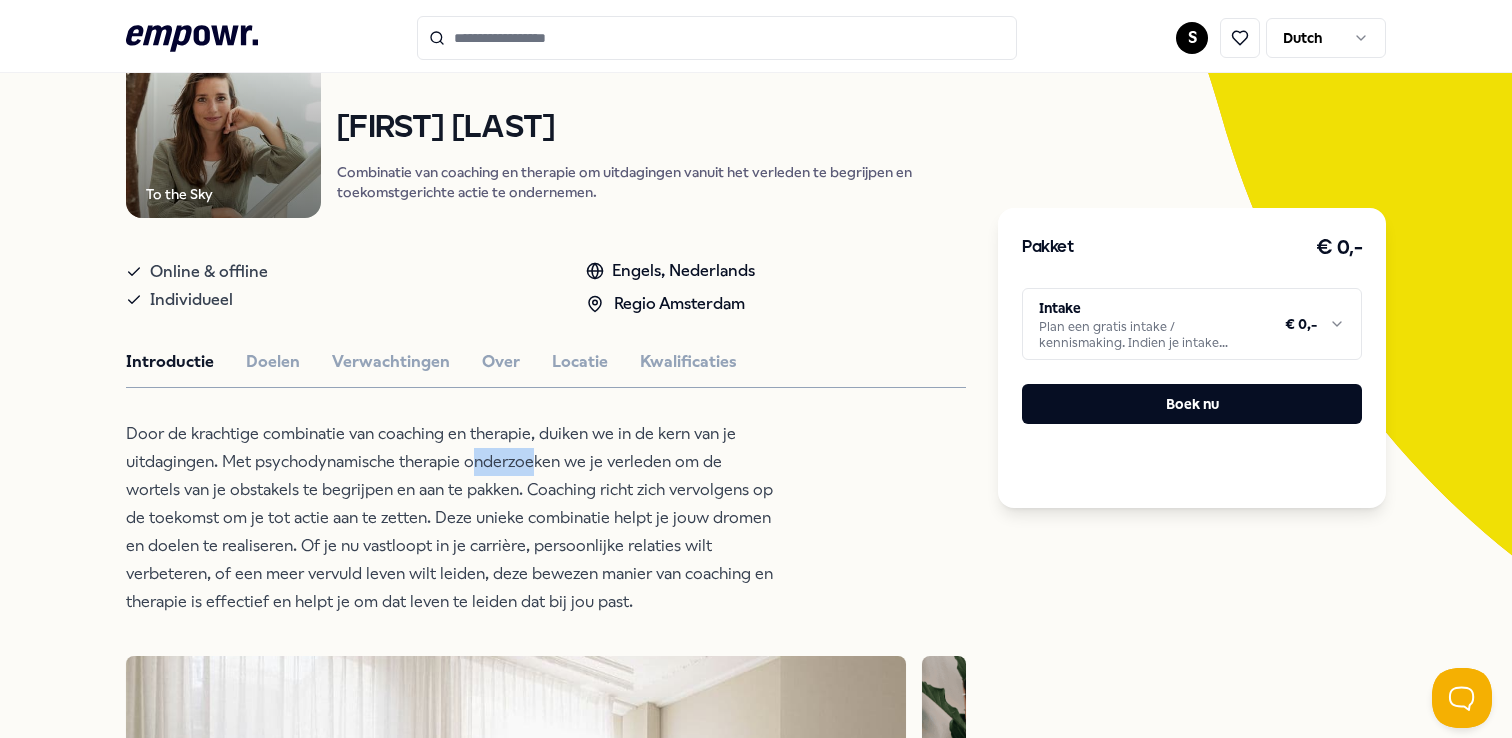 drag, startPoint x: 476, startPoint y: 458, endPoint x: 536, endPoint y: 468, distance: 60.827625 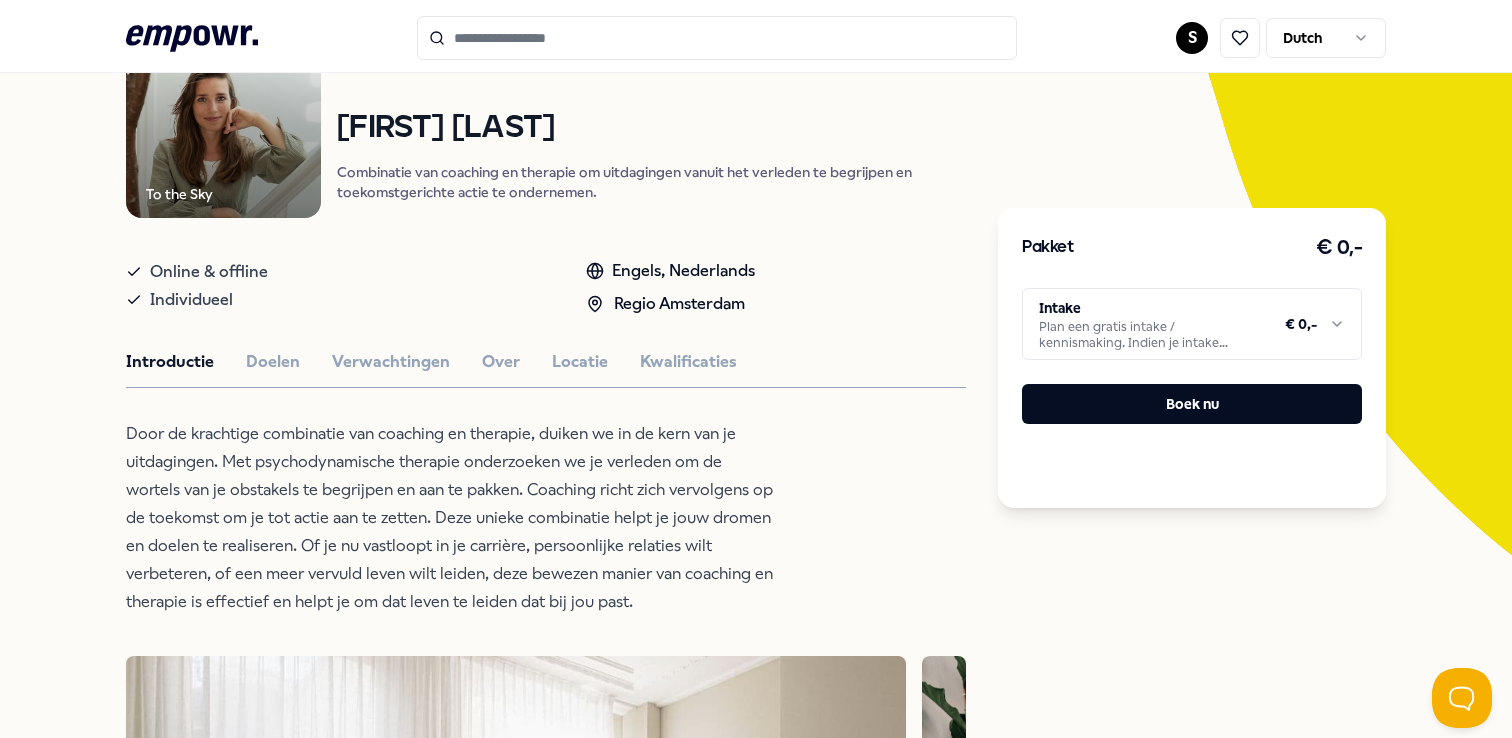 click on "Door de krachtige combinatie van coaching en therapie, duiken we in de kern van je uitdagingen. Met psychodynamische therapie onderzoeken we je verleden om de wortels van je obstakels te begrijpen en aan te pakken. Coaching richt zich vervolgens op de toekomst om je tot actie aan te zetten. Deze unieke combinatie helpt je jouw dromen en doelen te realiseren. Of je nu vastloopt in je carrière, persoonlijke relaties wilt verbeteren, of een meer vervuld leven wilt leiden, deze bewezen manier van coaching en therapie is effectief en helpt je om dat leven te leiden dat bij jou past." at bounding box center [451, 518] 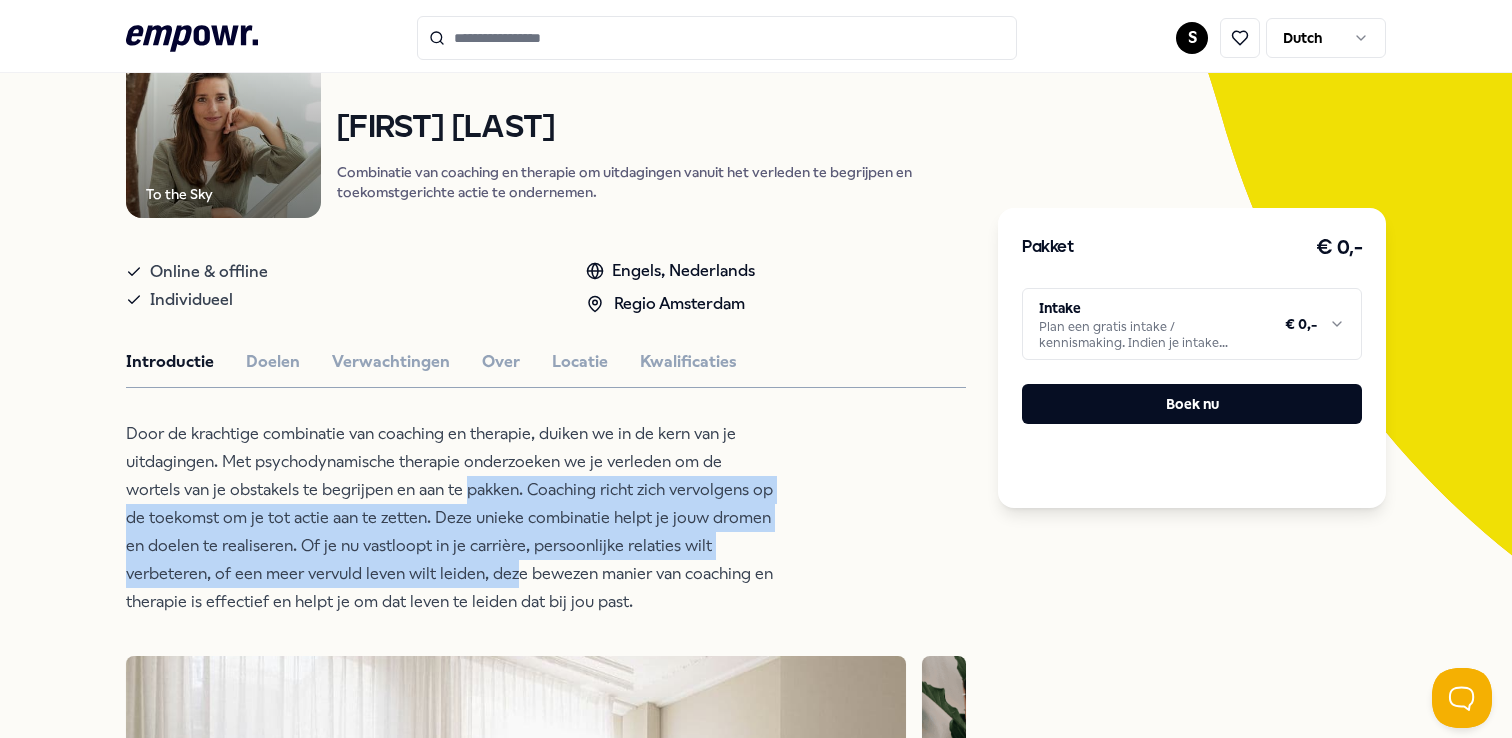 drag, startPoint x: 468, startPoint y: 485, endPoint x: 511, endPoint y: 567, distance: 92.5905 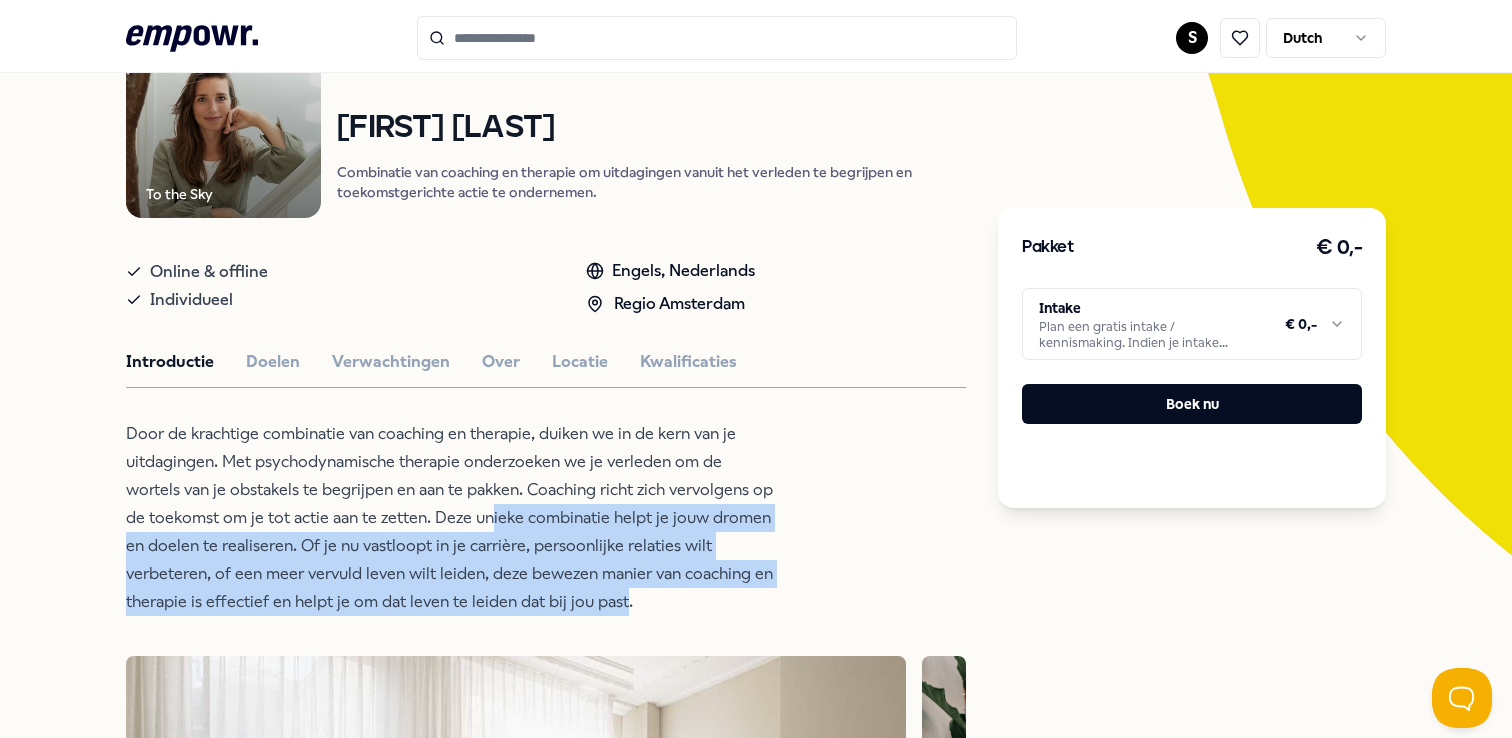 drag, startPoint x: 491, startPoint y: 513, endPoint x: 631, endPoint y: 599, distance: 164.3046 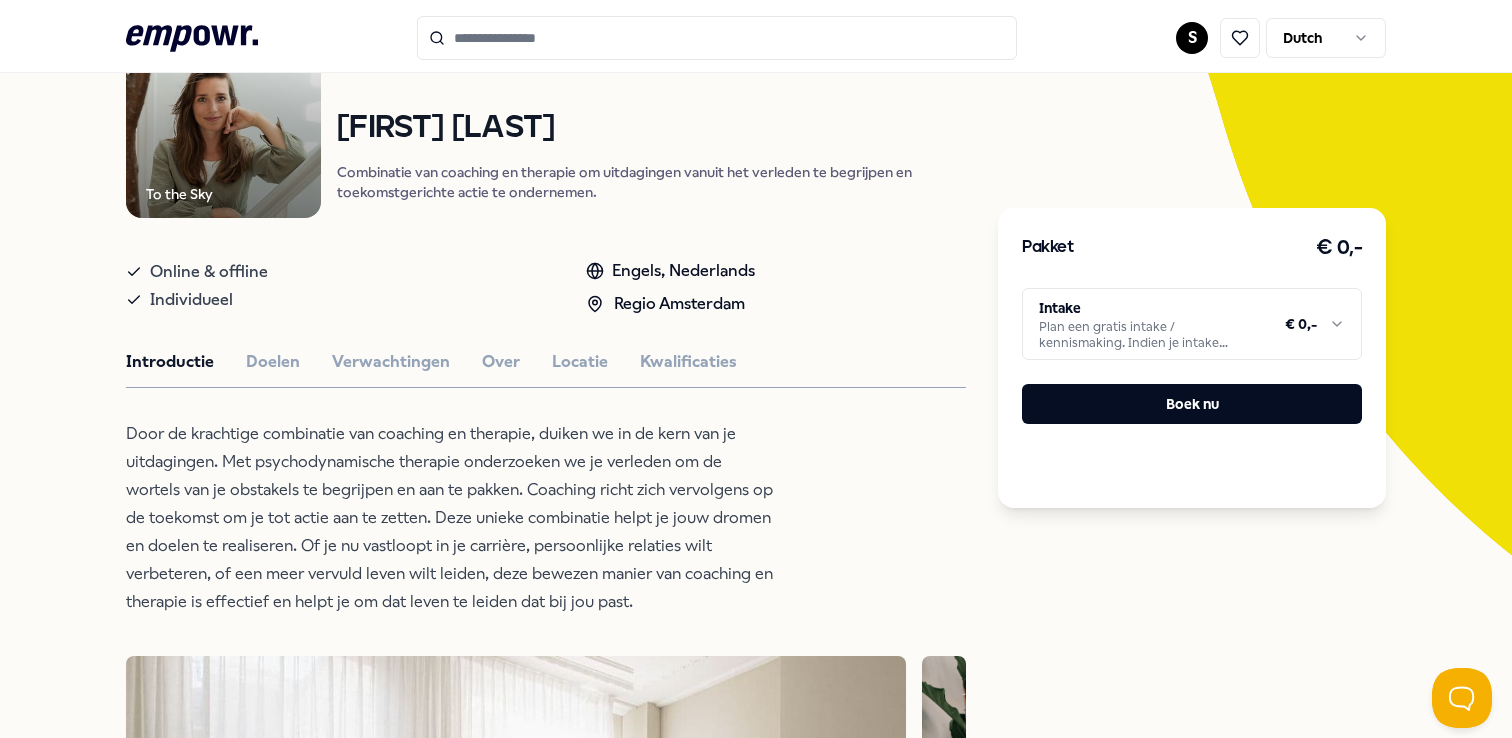 drag, startPoint x: 631, startPoint y: 599, endPoint x: 637, endPoint y: 589, distance: 11.661903 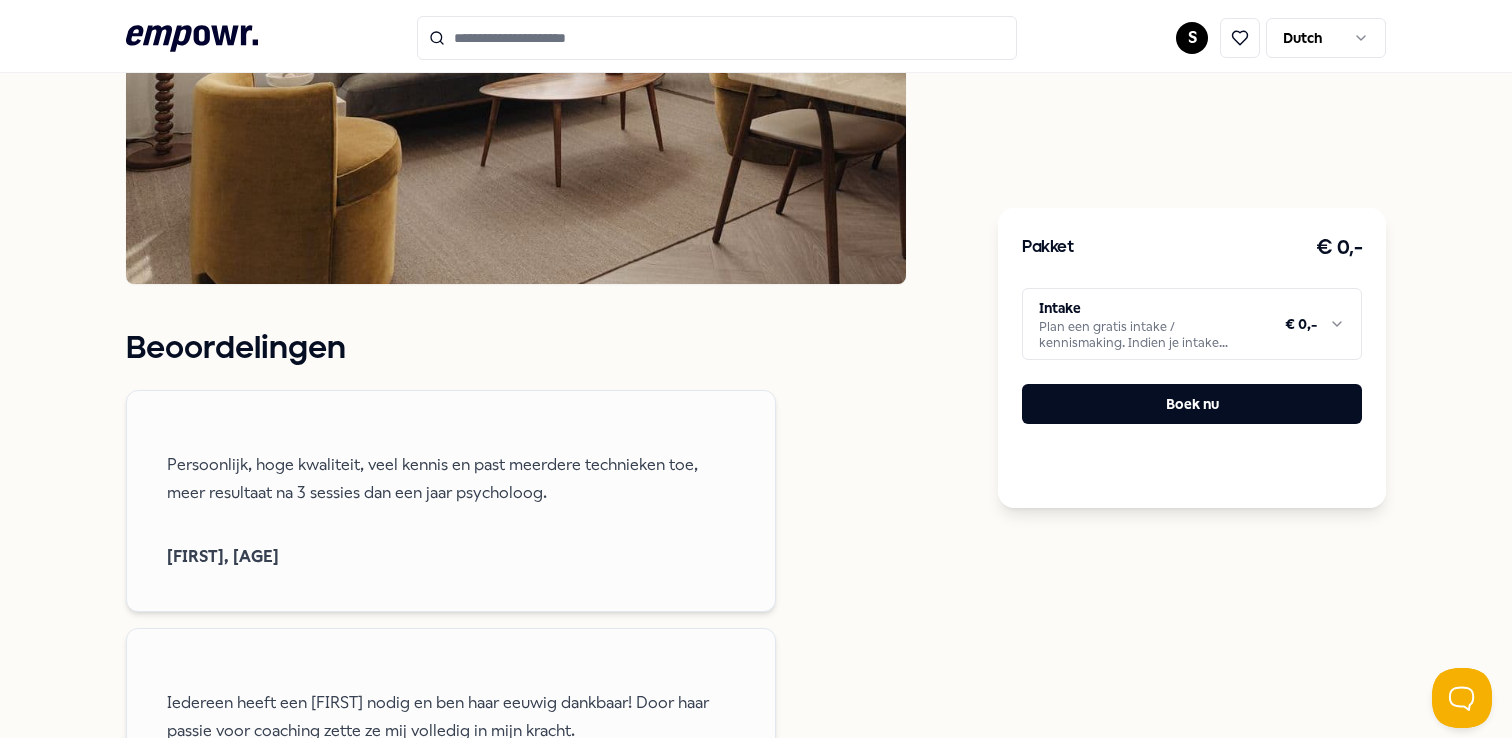 scroll, scrollTop: 1209, scrollLeft: 0, axis: vertical 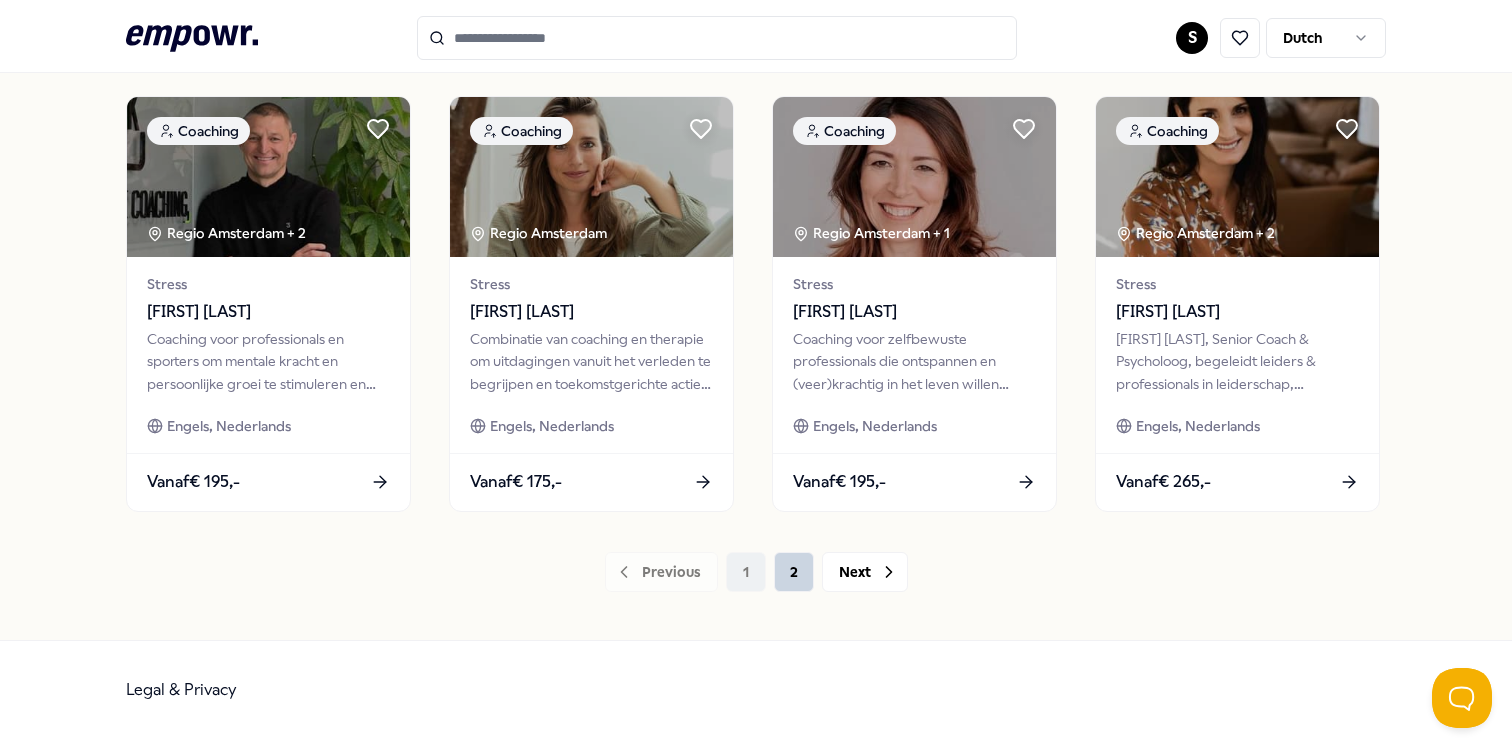 click on "2" at bounding box center (794, 572) 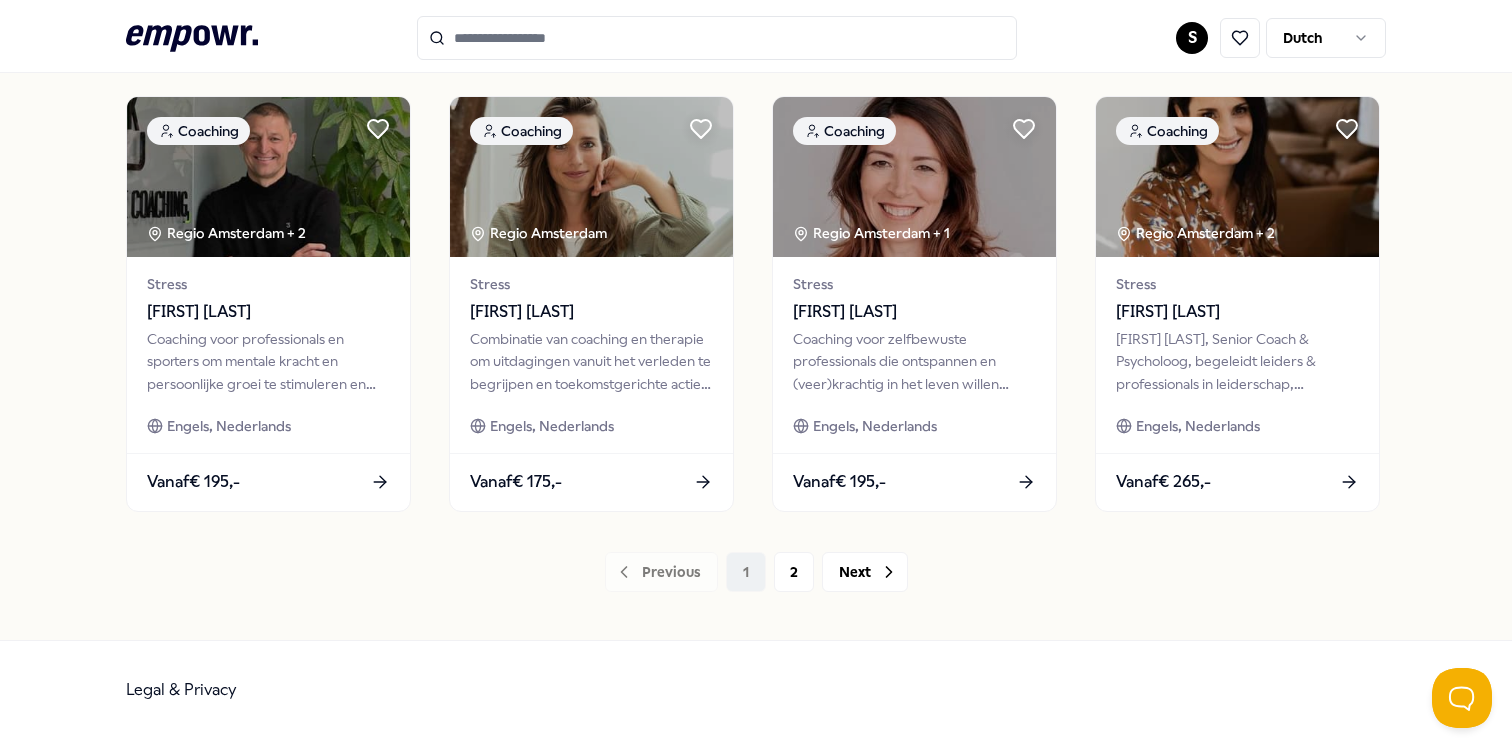 scroll, scrollTop: 602, scrollLeft: 0, axis: vertical 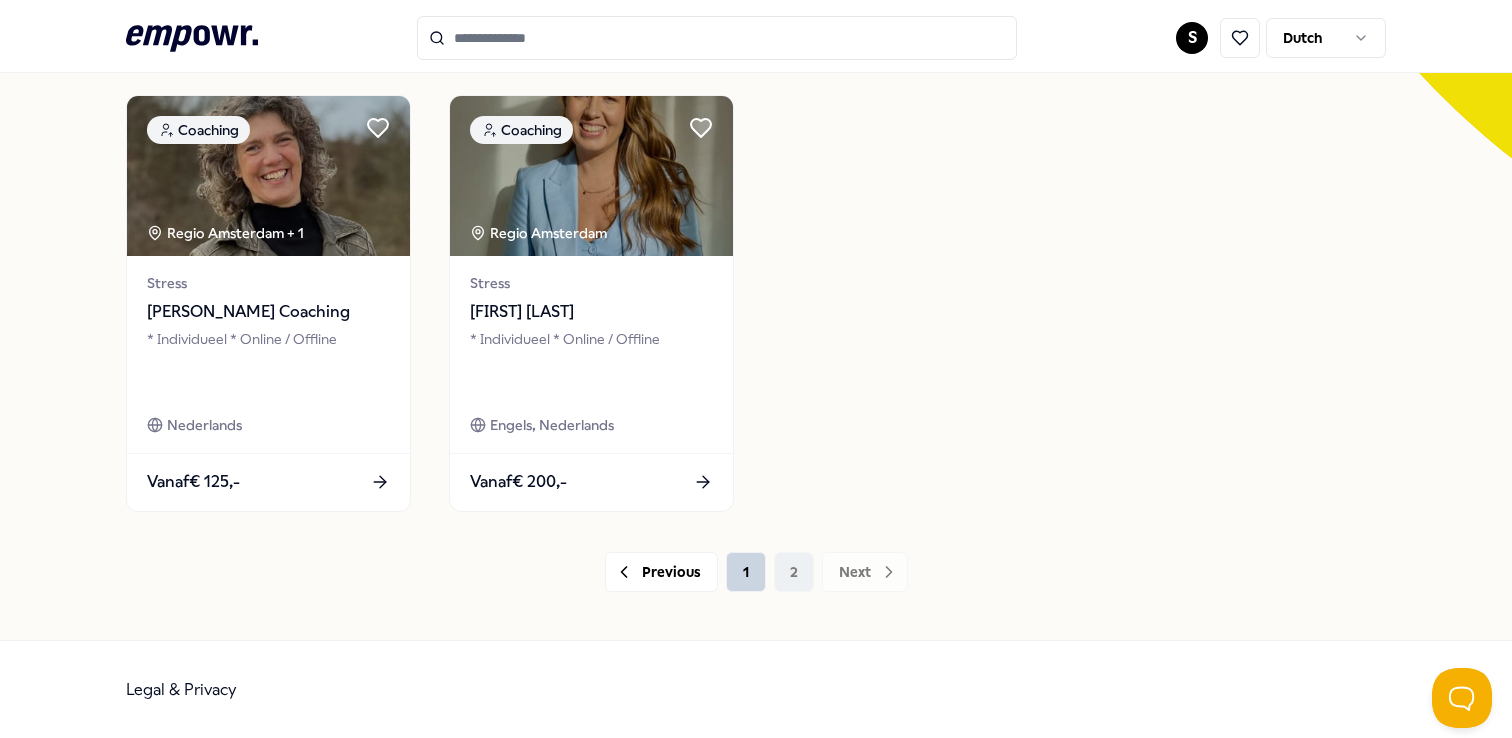 click on "1" at bounding box center [746, 572] 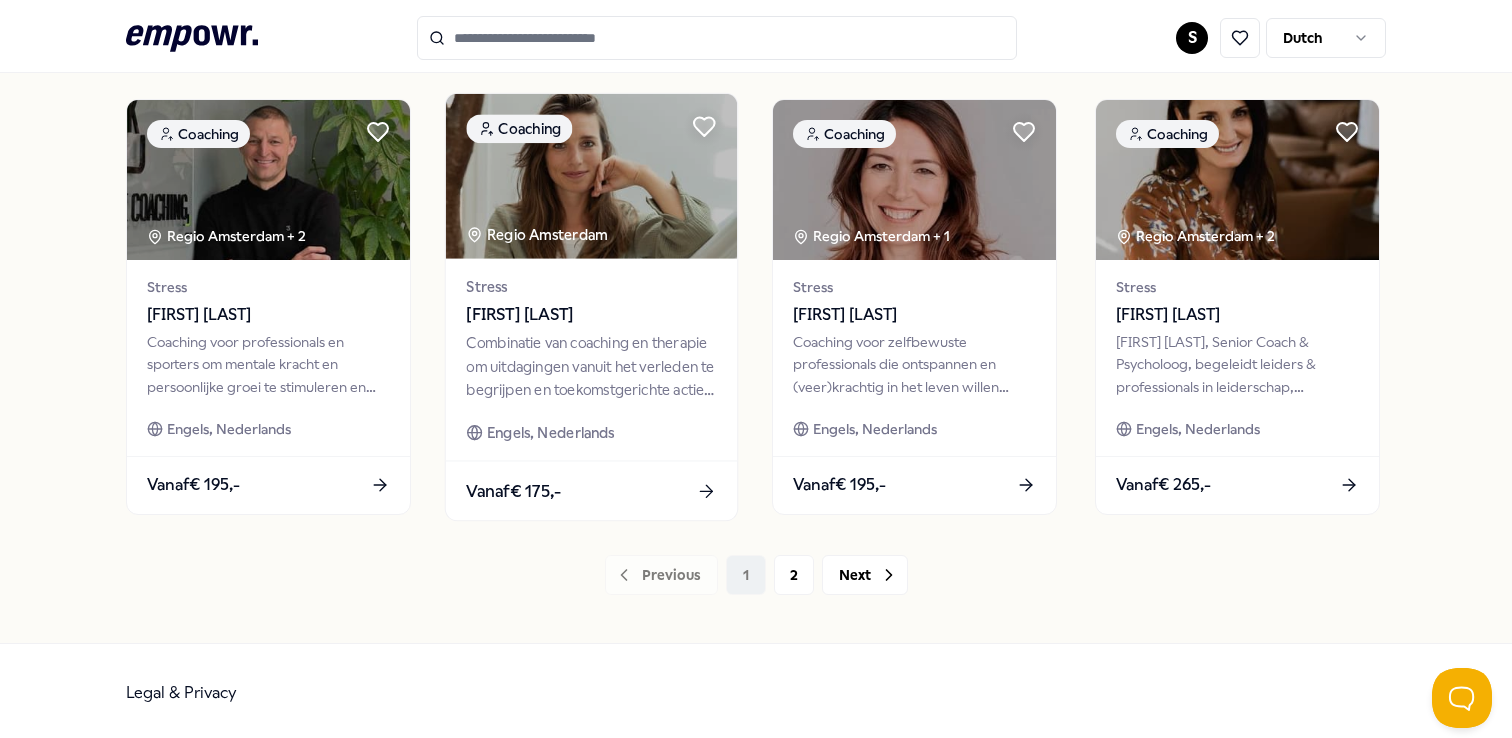 scroll, scrollTop: 1050, scrollLeft: 0, axis: vertical 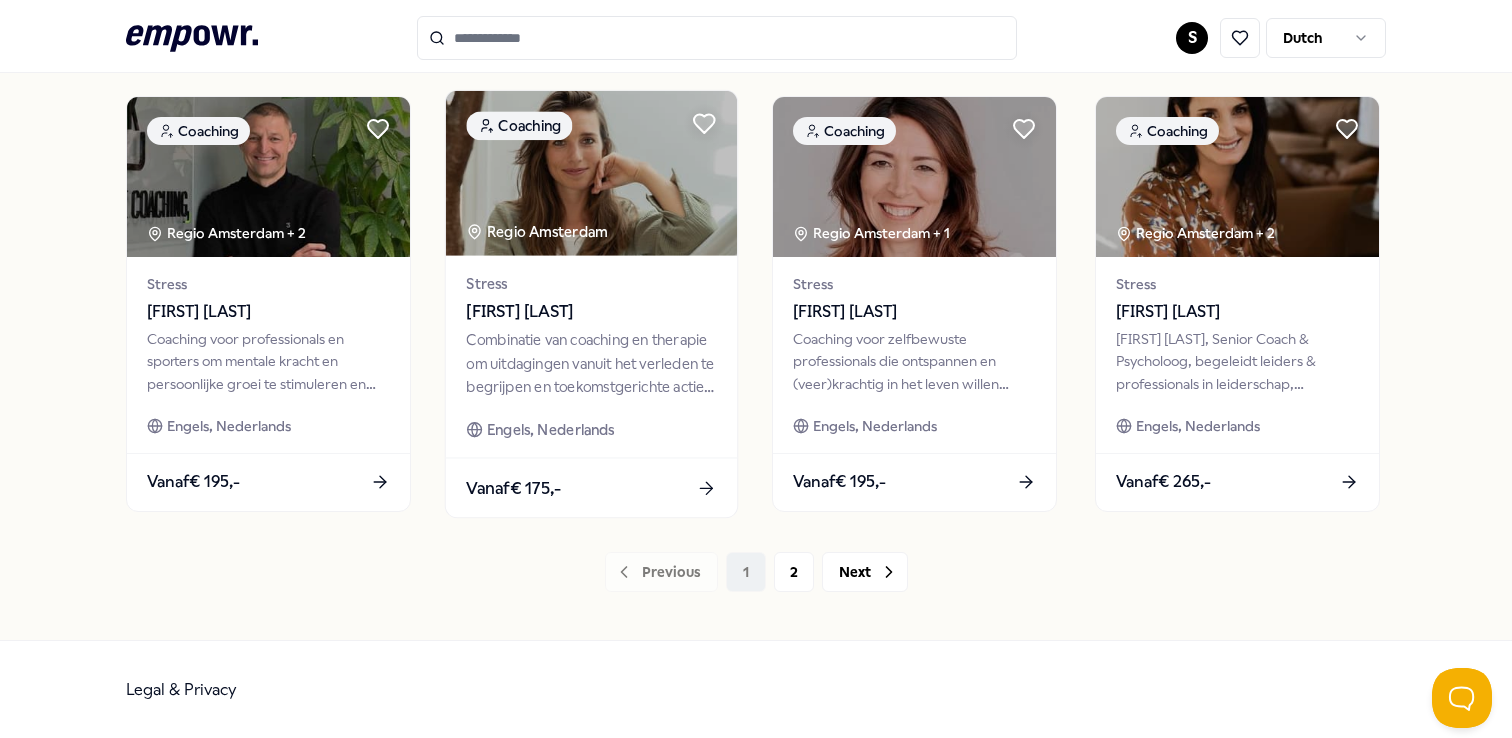 click on "[FIRST] [LAST]" at bounding box center (591, 312) 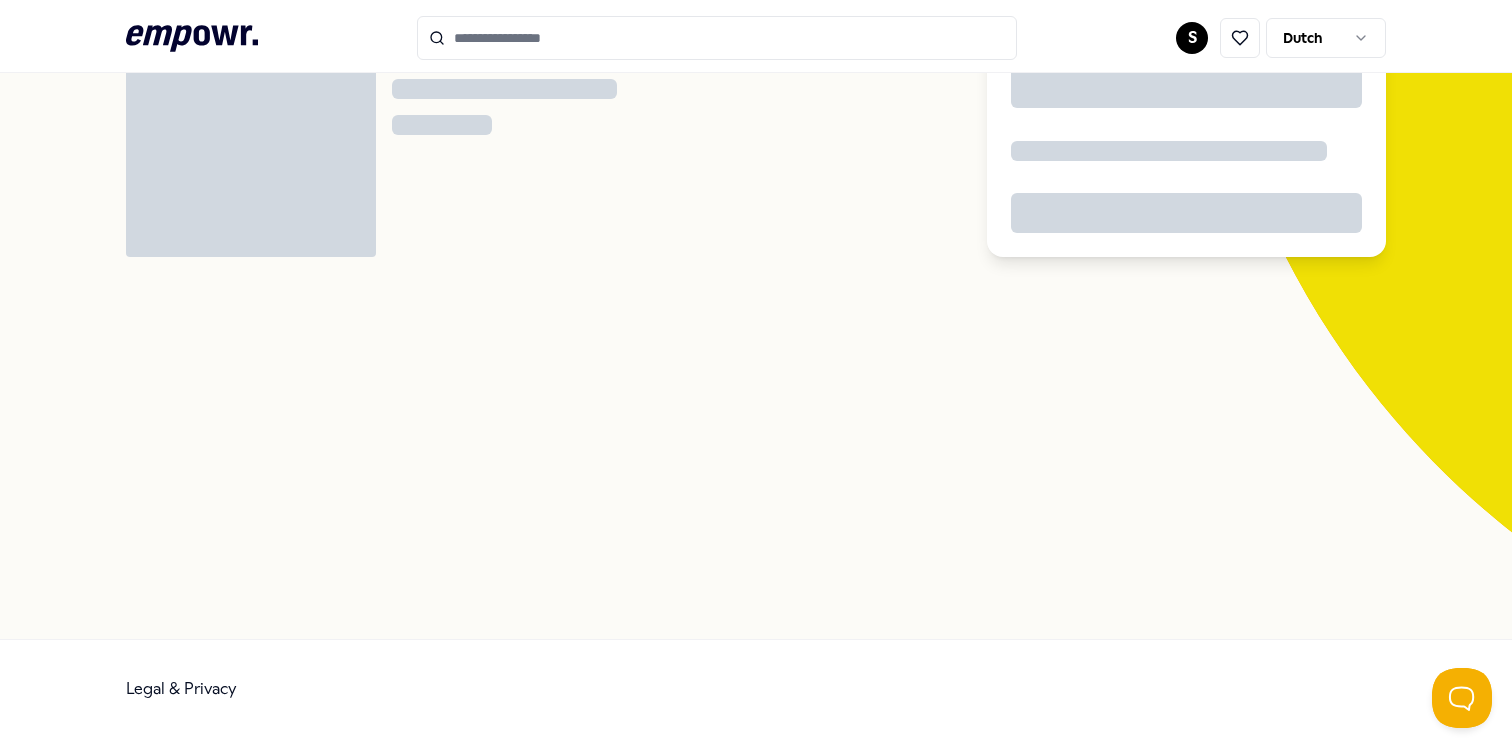 scroll, scrollTop: 129, scrollLeft: 0, axis: vertical 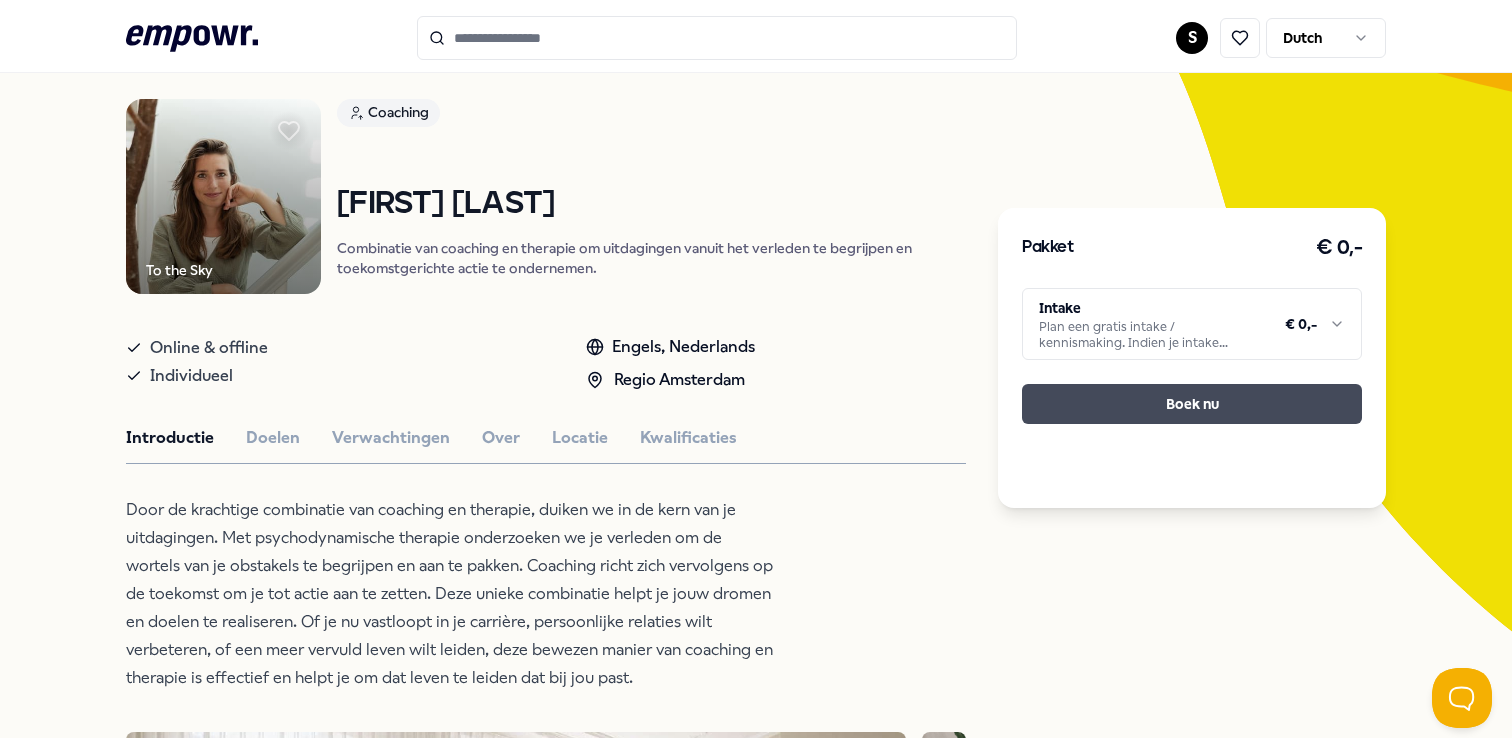 click on "Boek nu" at bounding box center [1192, 404] 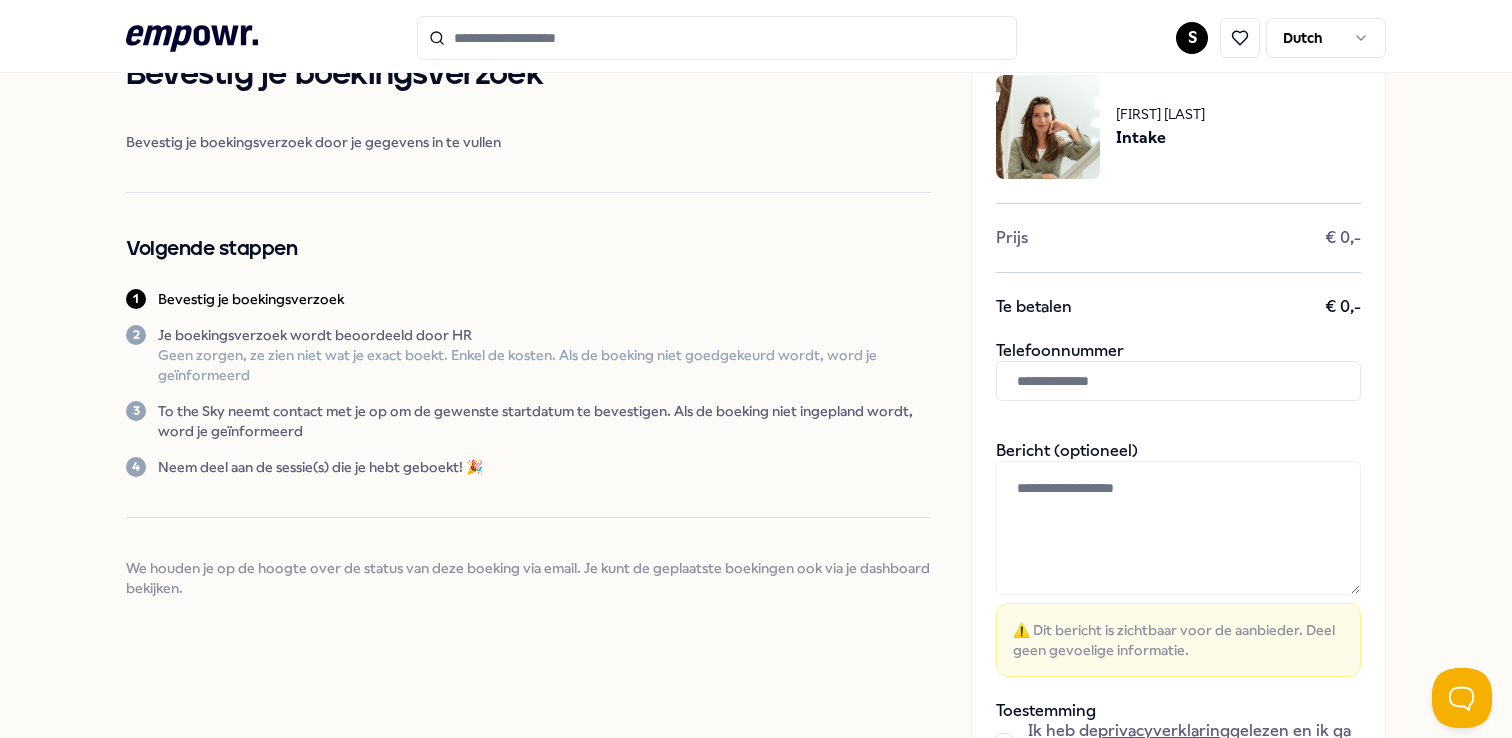 scroll, scrollTop: 119, scrollLeft: 0, axis: vertical 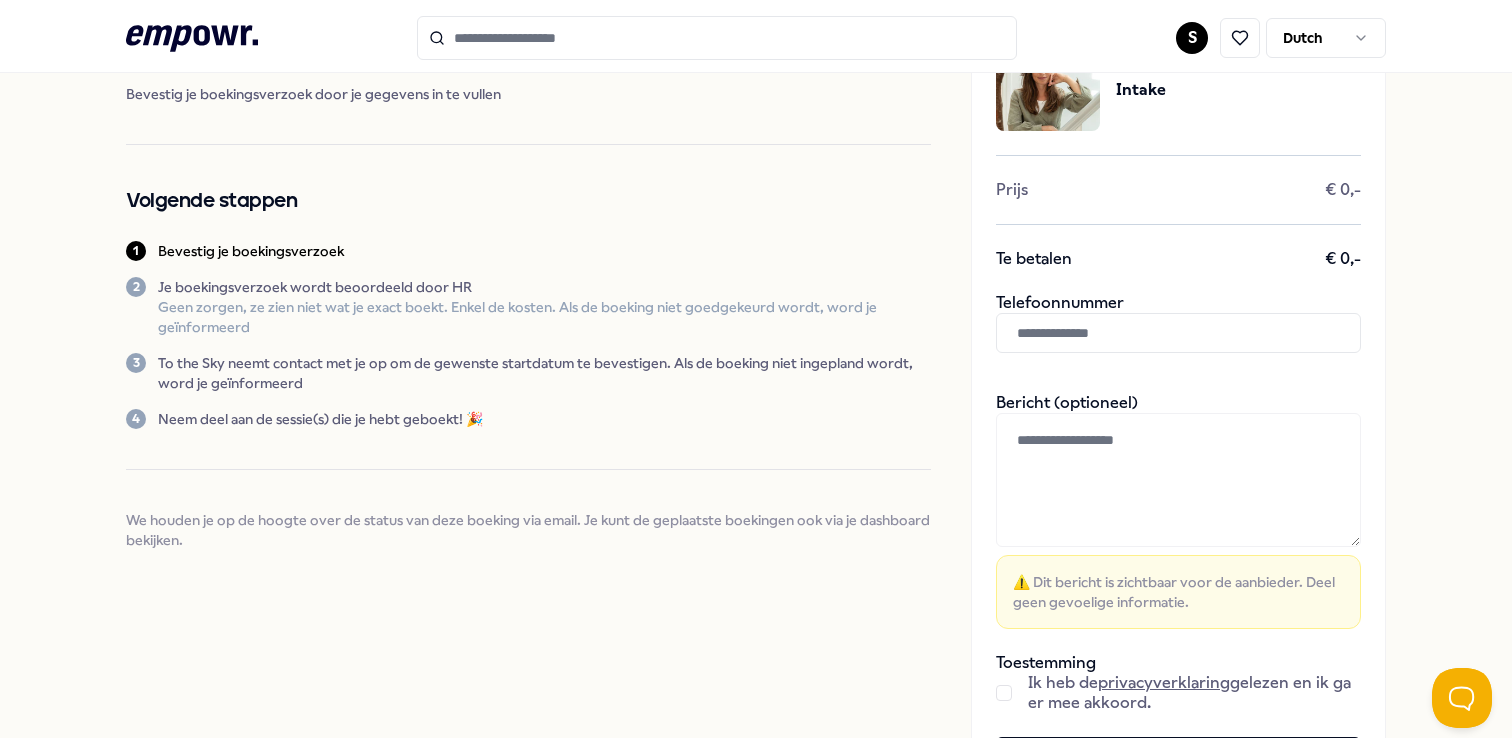 click at bounding box center [1178, 333] 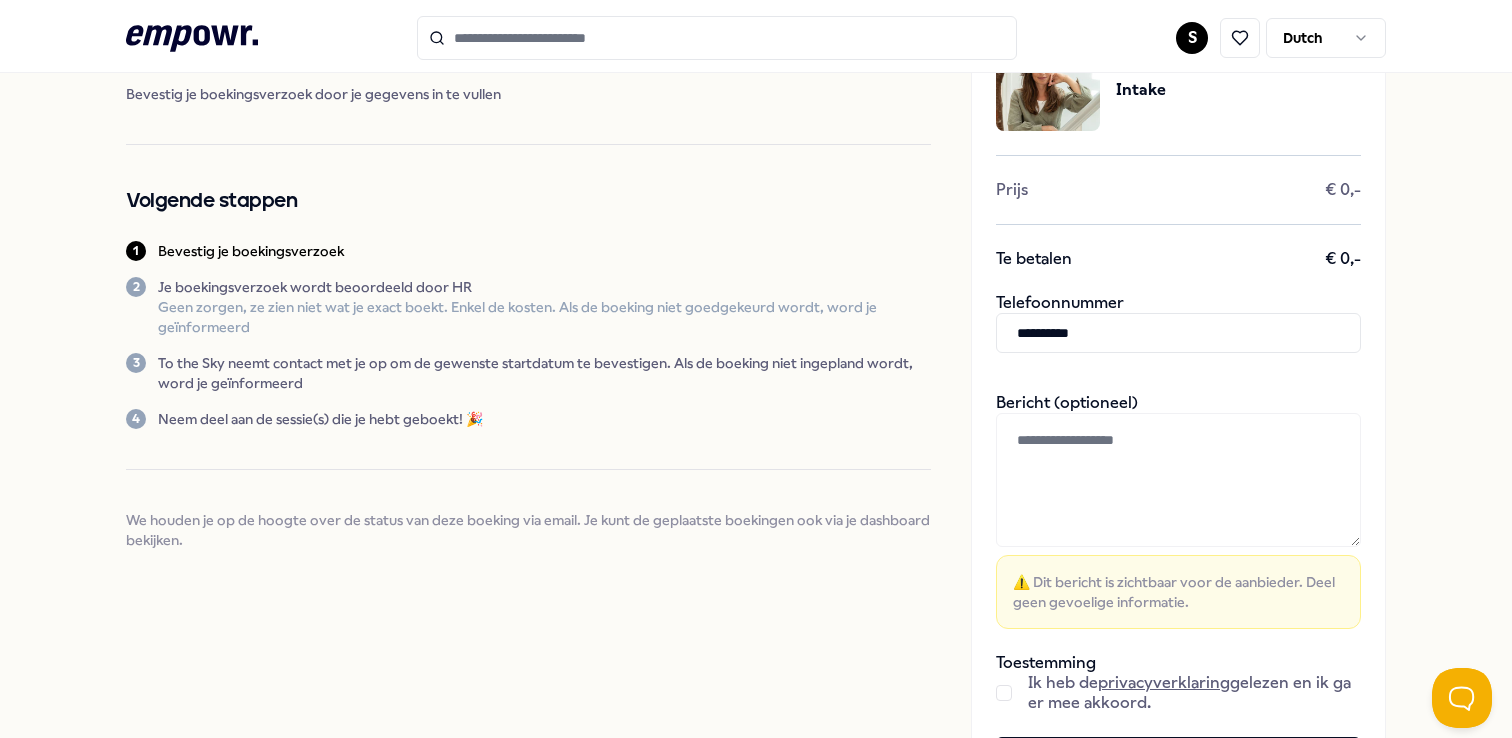 type on "**********" 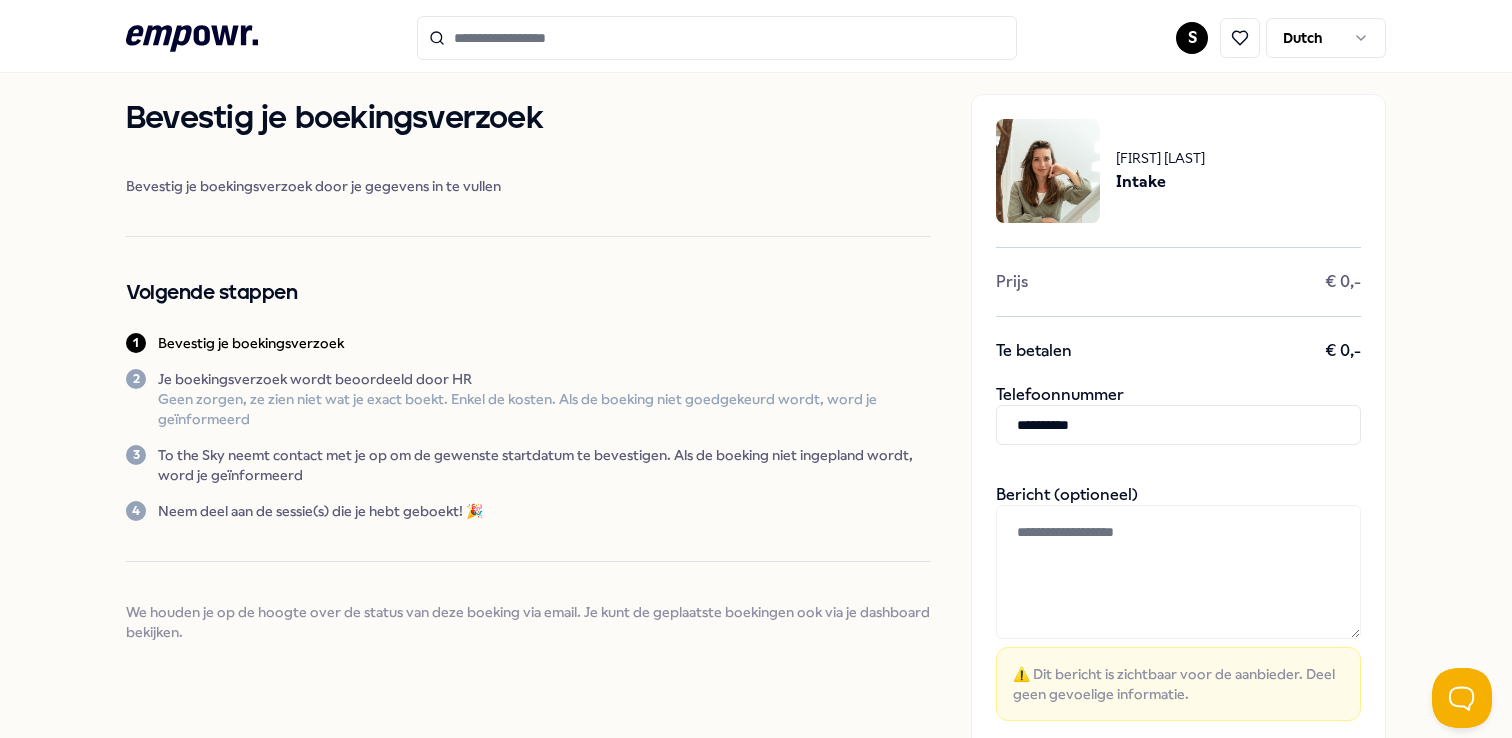 scroll, scrollTop: 0, scrollLeft: 0, axis: both 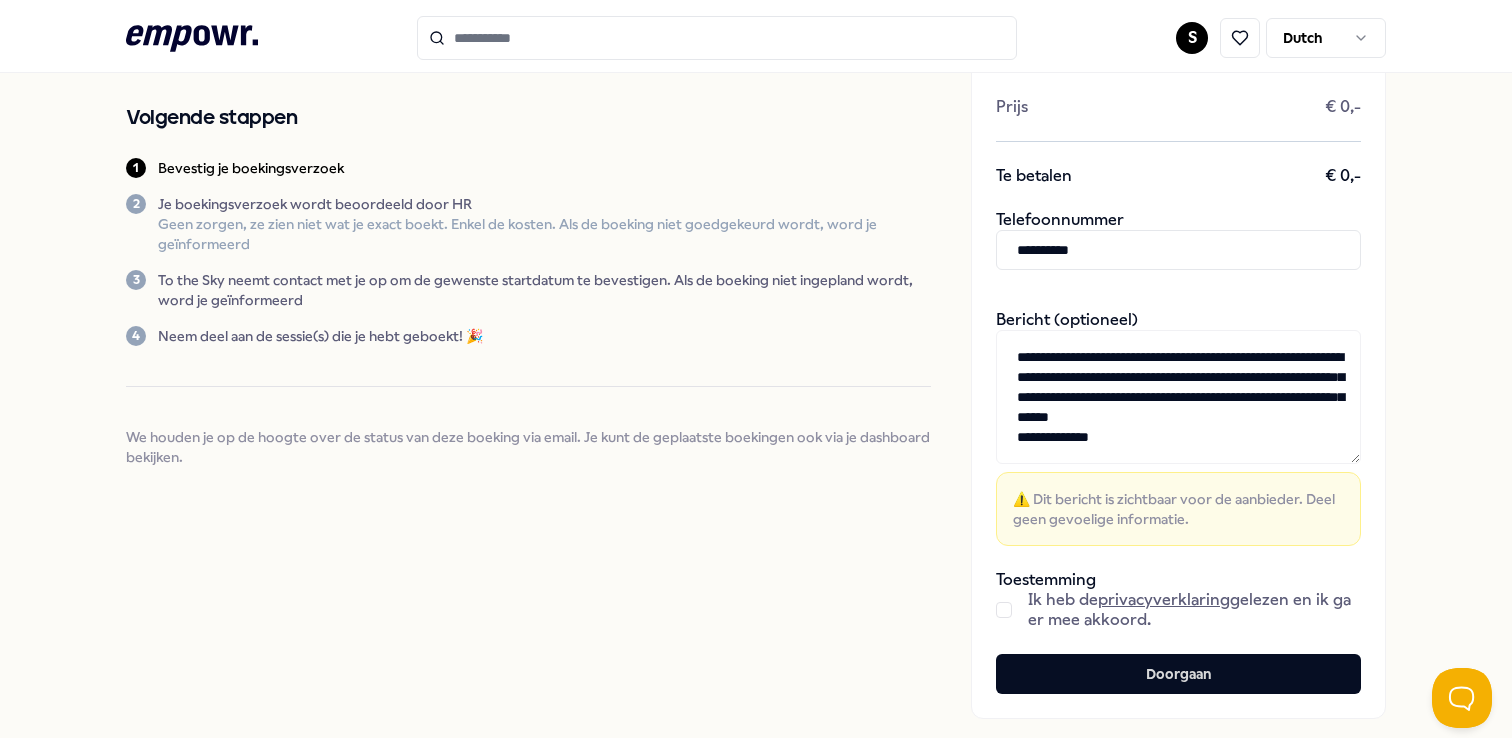 type on "**********" 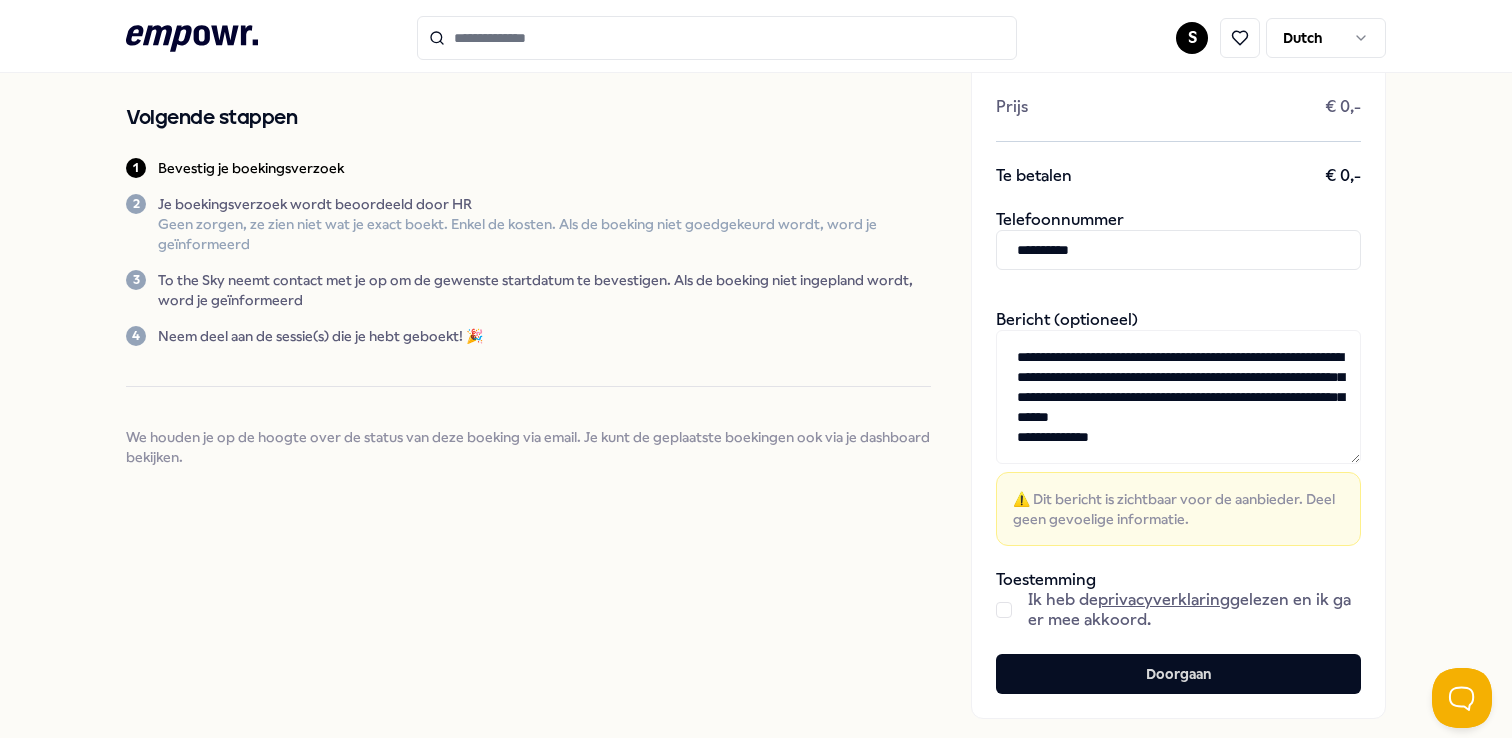 click at bounding box center [1004, 610] 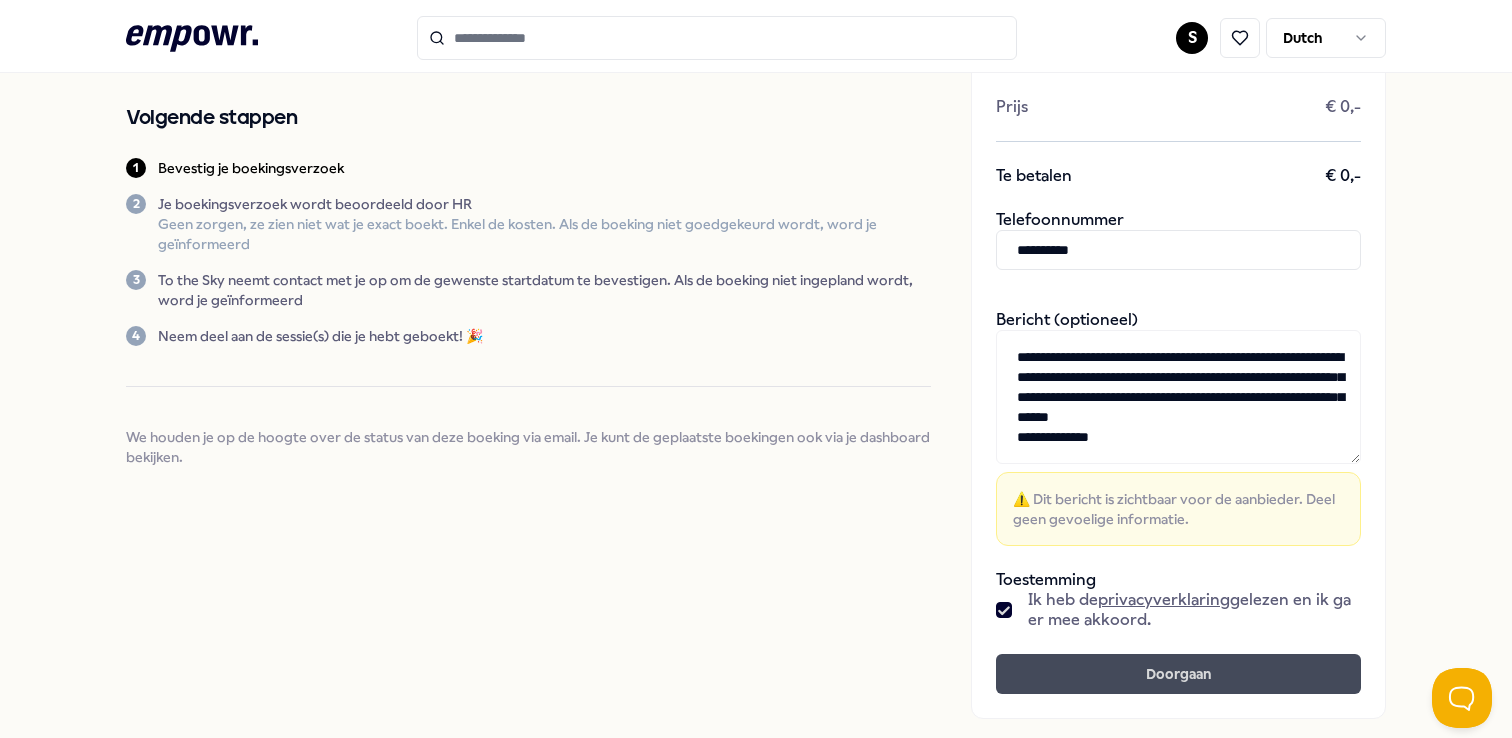 click on "Doorgaan" at bounding box center (1178, 674) 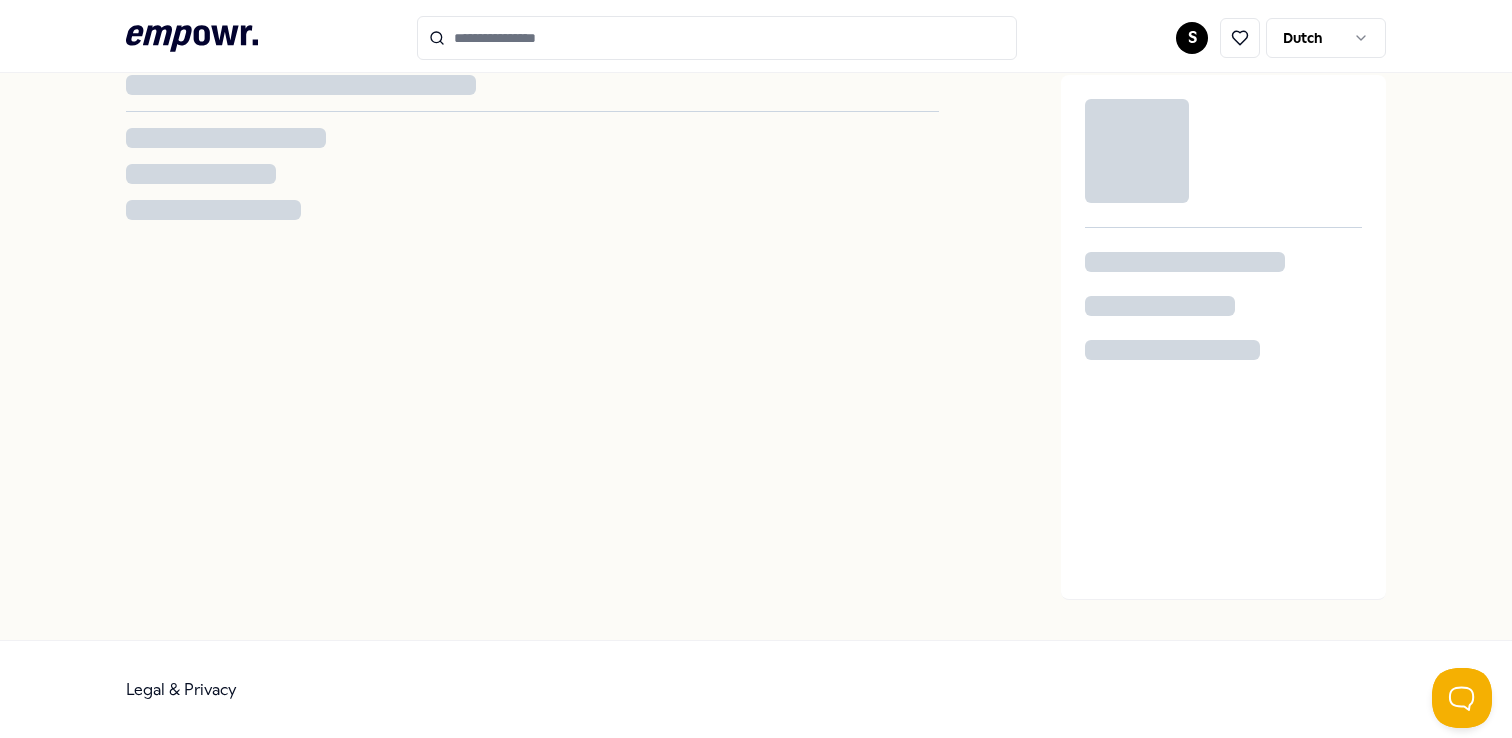 scroll, scrollTop: 0, scrollLeft: 0, axis: both 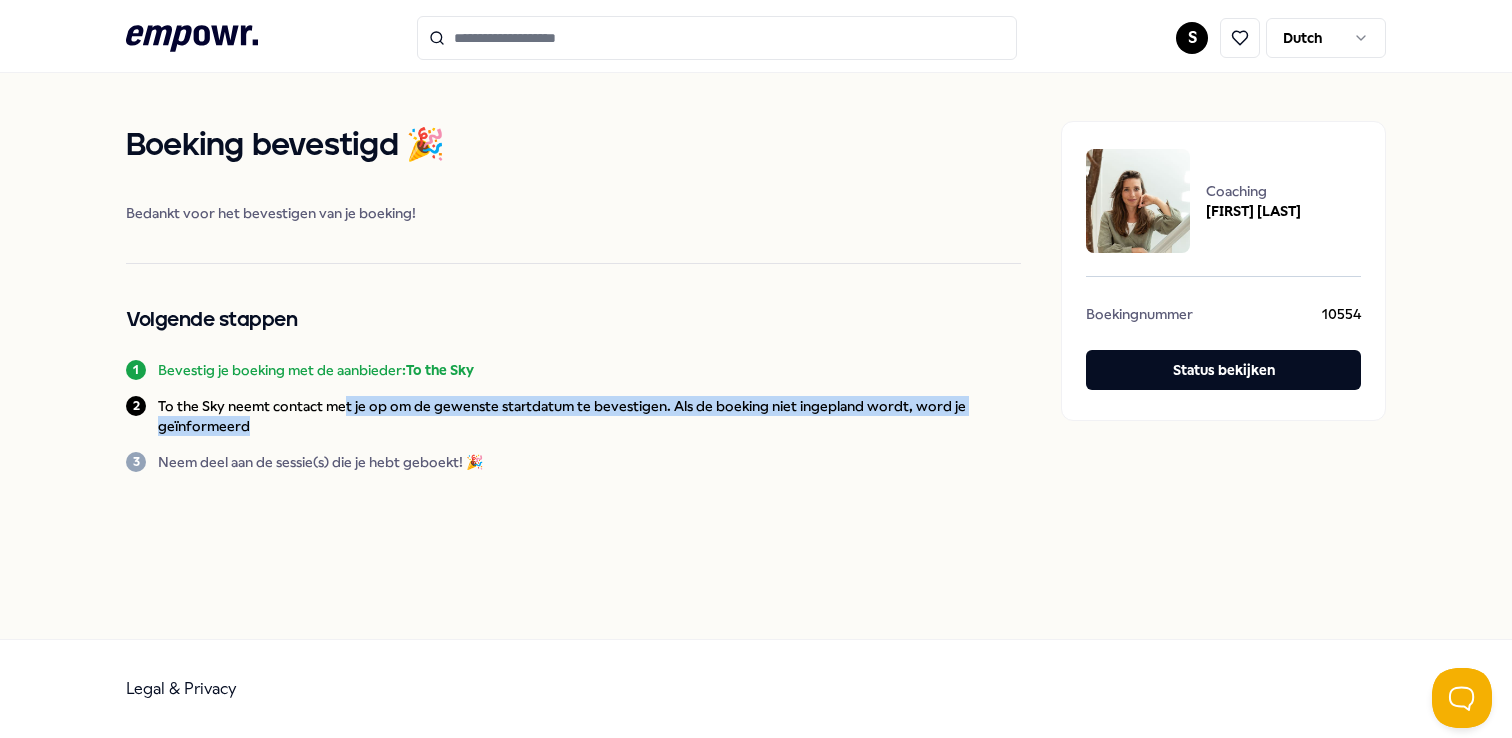drag, startPoint x: 346, startPoint y: 406, endPoint x: 697, endPoint y: 418, distance: 351.20508 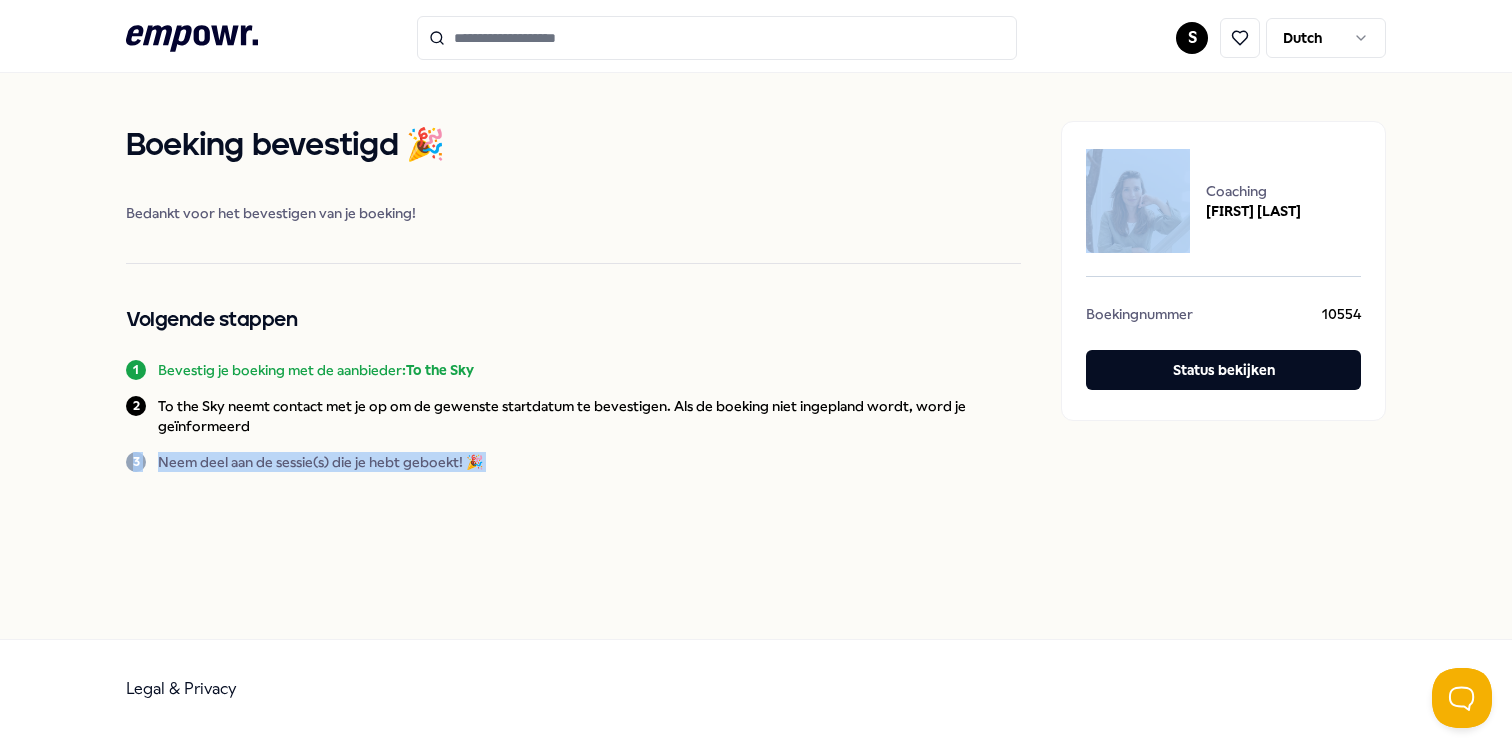 drag, startPoint x: 697, startPoint y: 418, endPoint x: 707, endPoint y: 471, distance: 53.935146 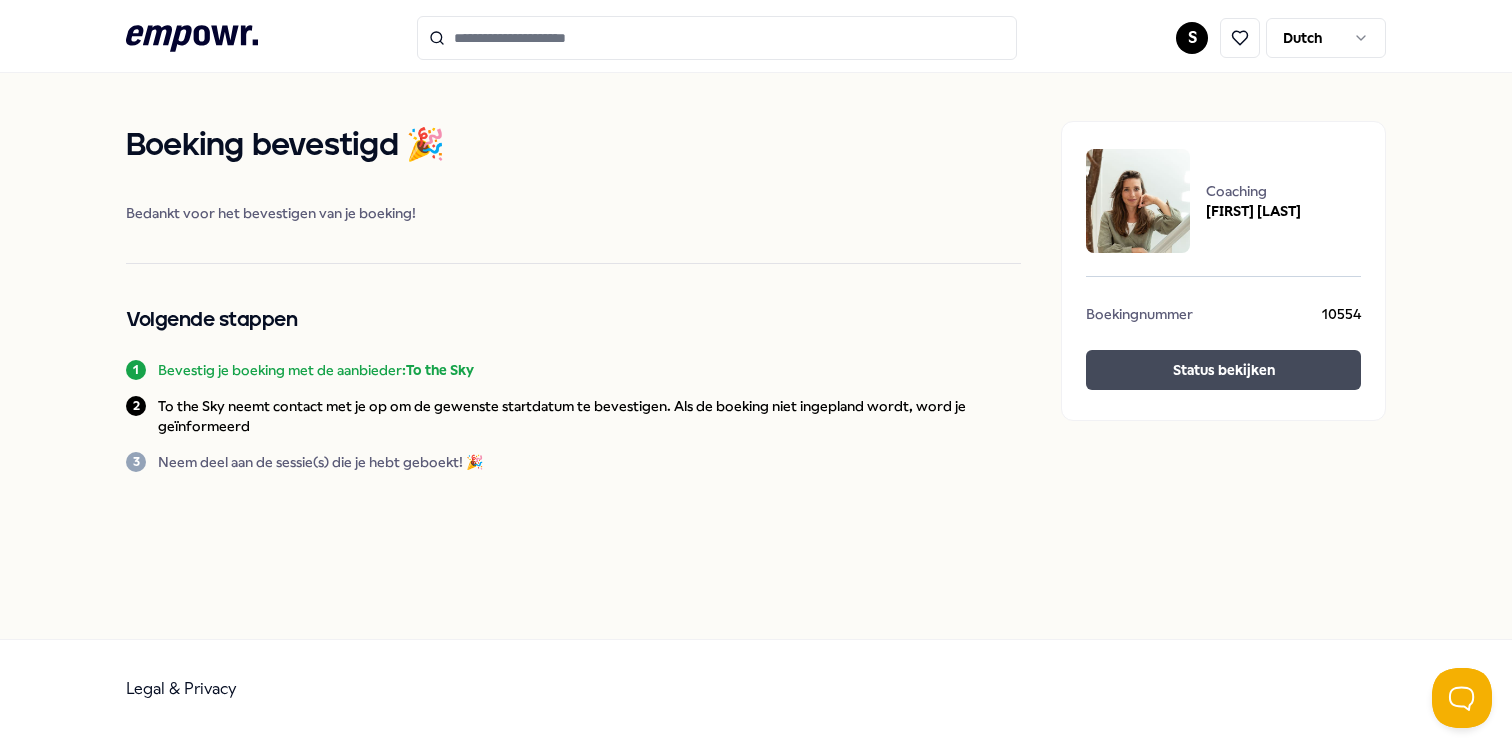 click on "Status bekijken" at bounding box center (1223, 370) 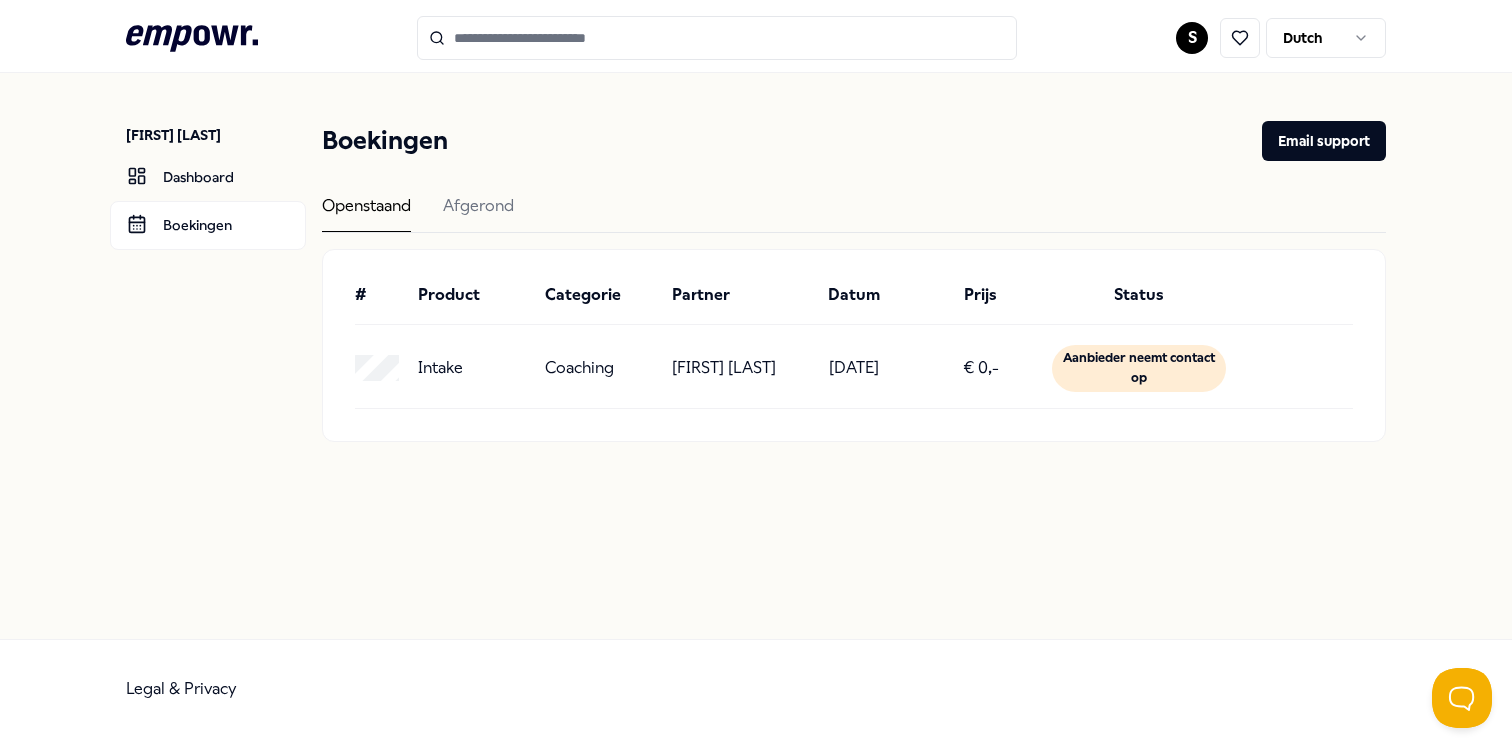 click on "Intake" at bounding box center [473, 368] 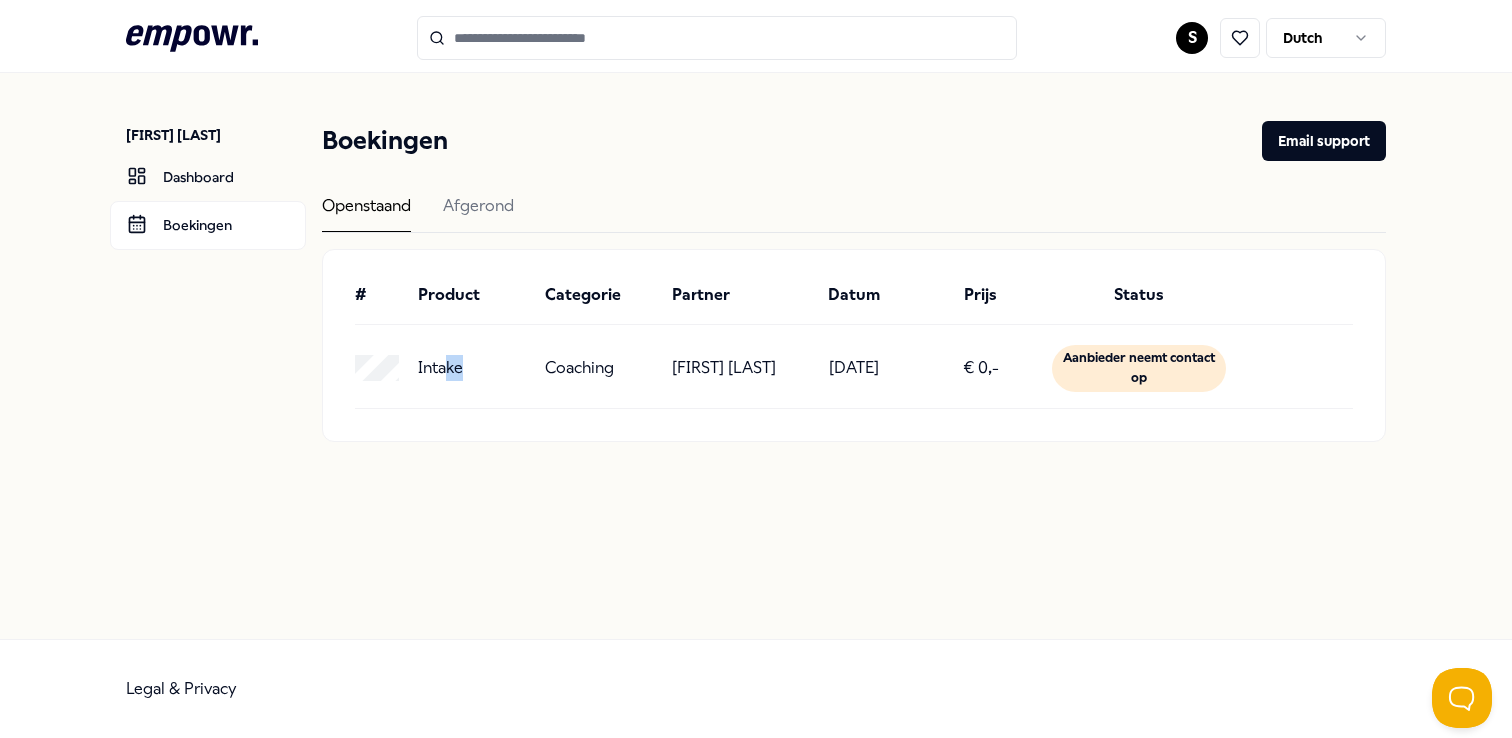 drag, startPoint x: 459, startPoint y: 361, endPoint x: 666, endPoint y: 355, distance: 207.08694 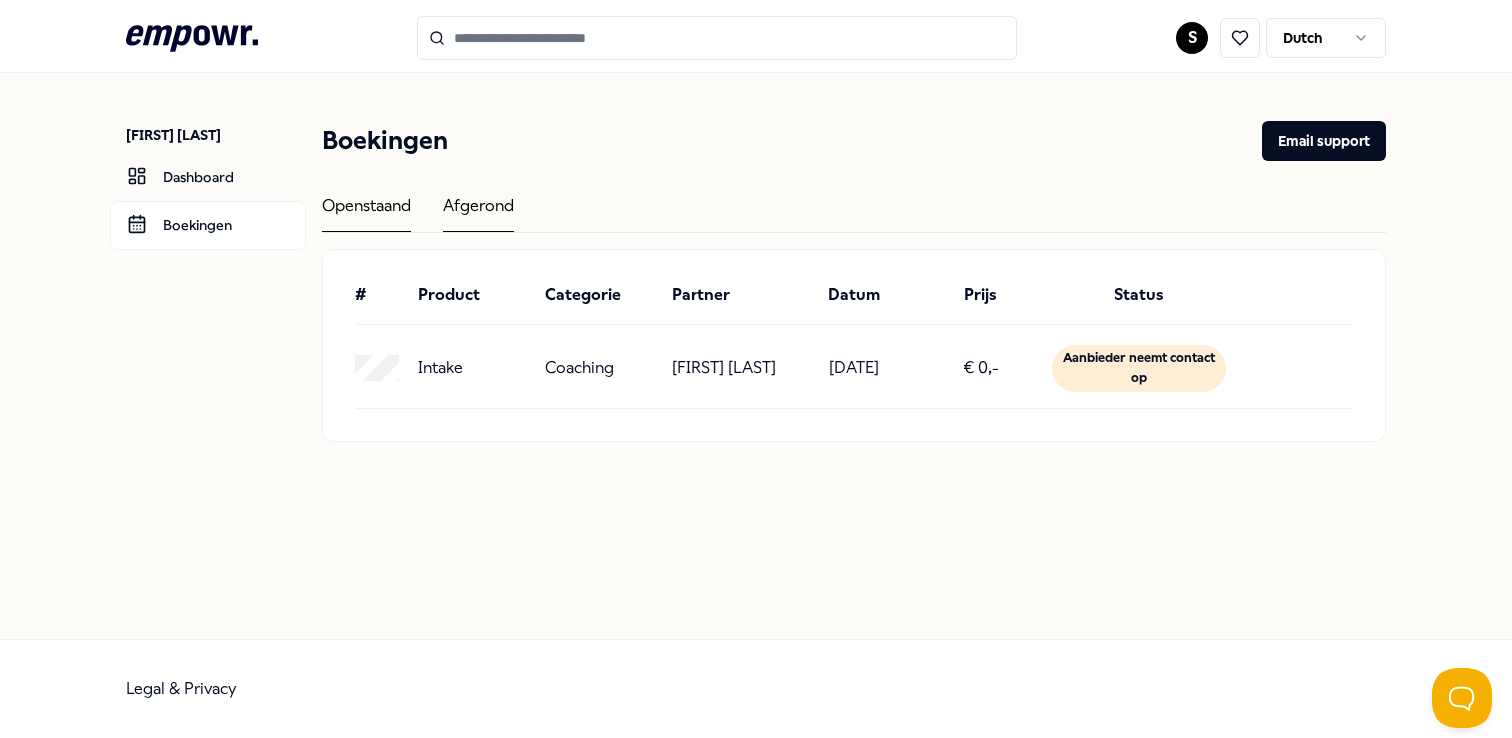 click on "Afgerond" at bounding box center (478, 212) 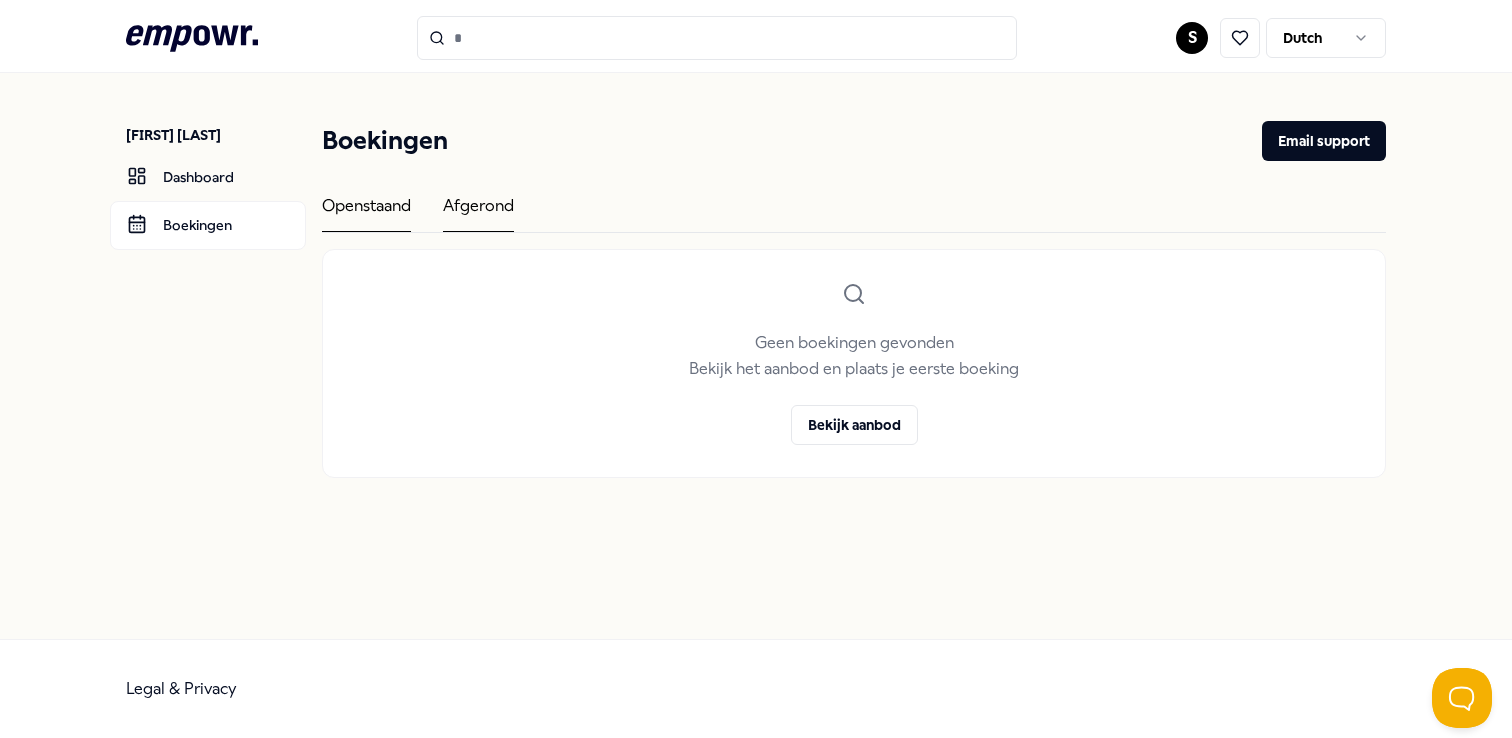 click on "Openstaand" at bounding box center (366, 212) 